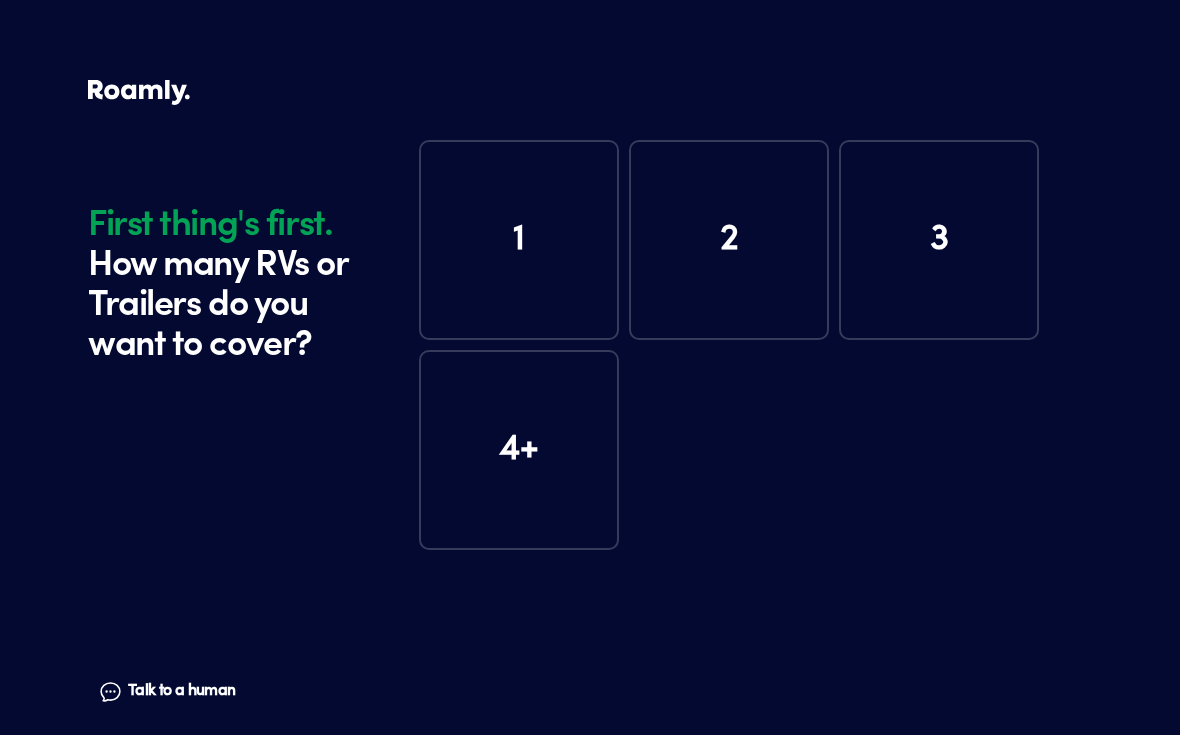 scroll, scrollTop: 0, scrollLeft: 0, axis: both 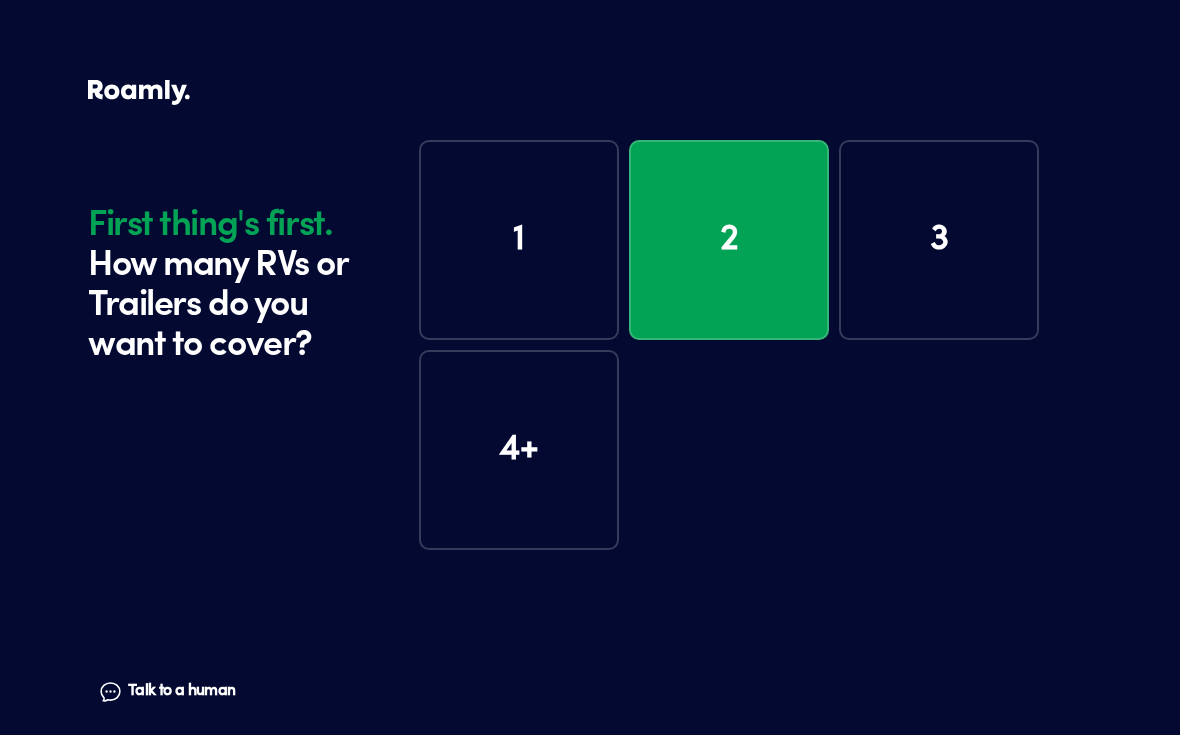 click on "1" at bounding box center [519, 240] 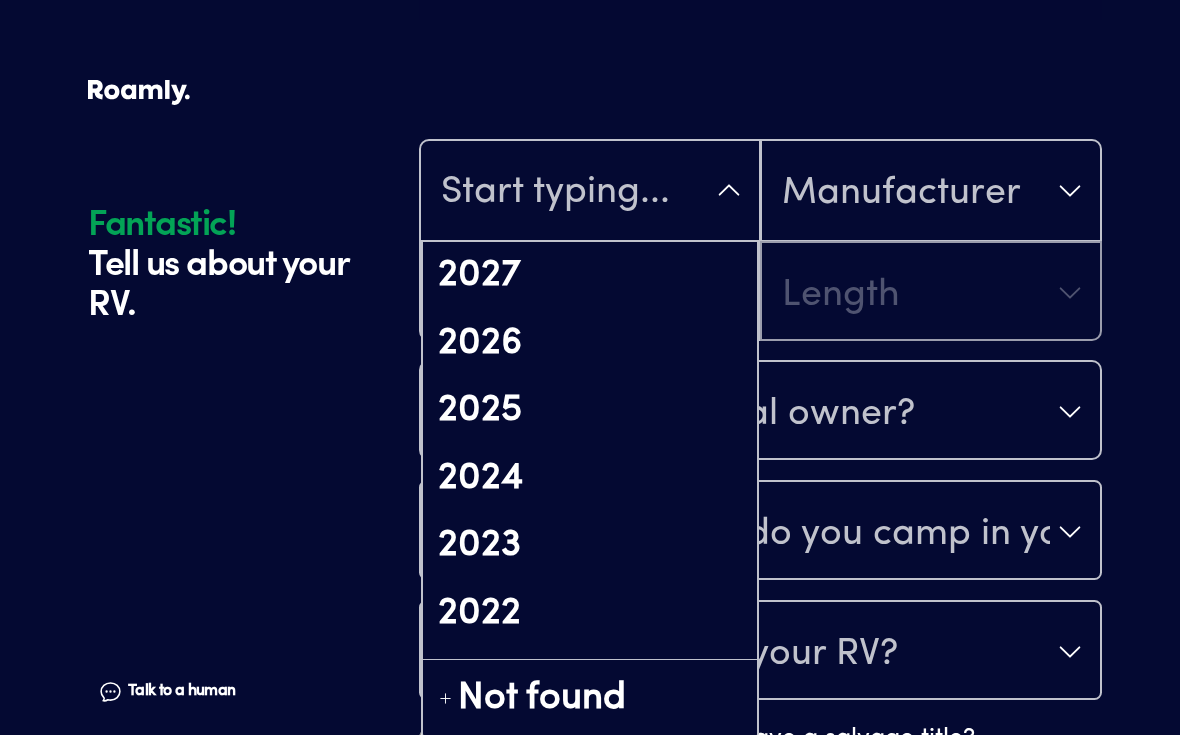scroll, scrollTop: 589, scrollLeft: 0, axis: vertical 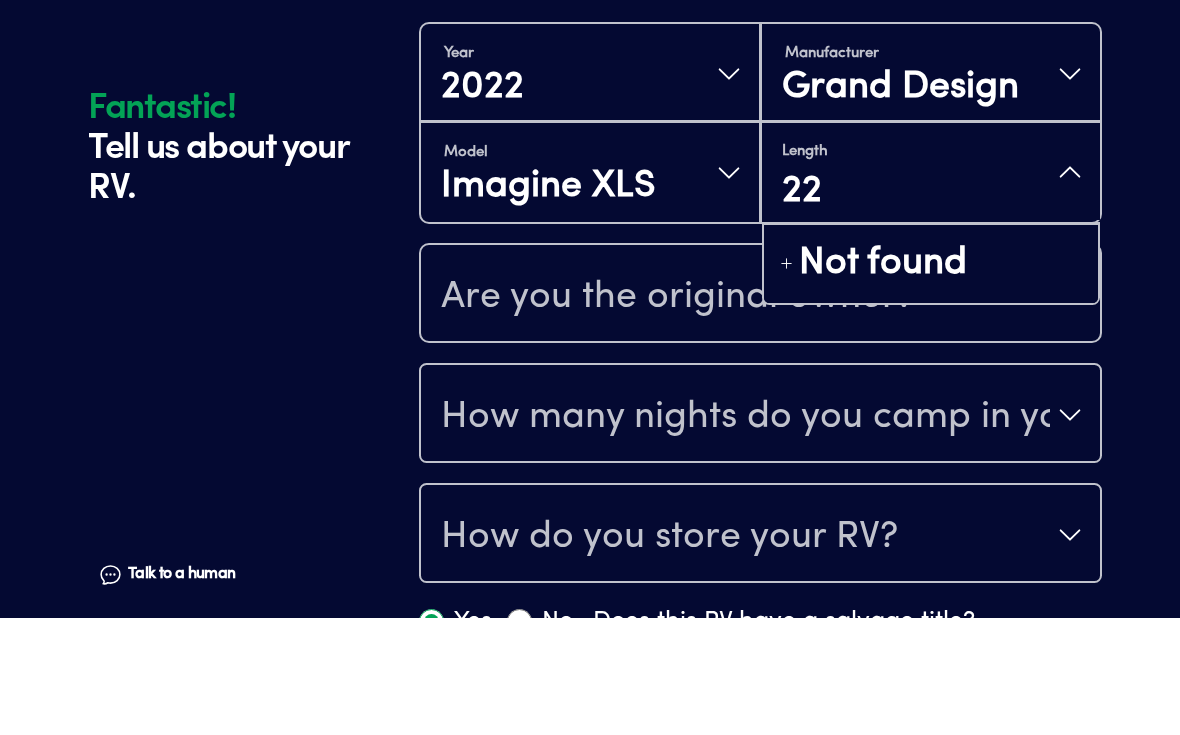 type on "2" 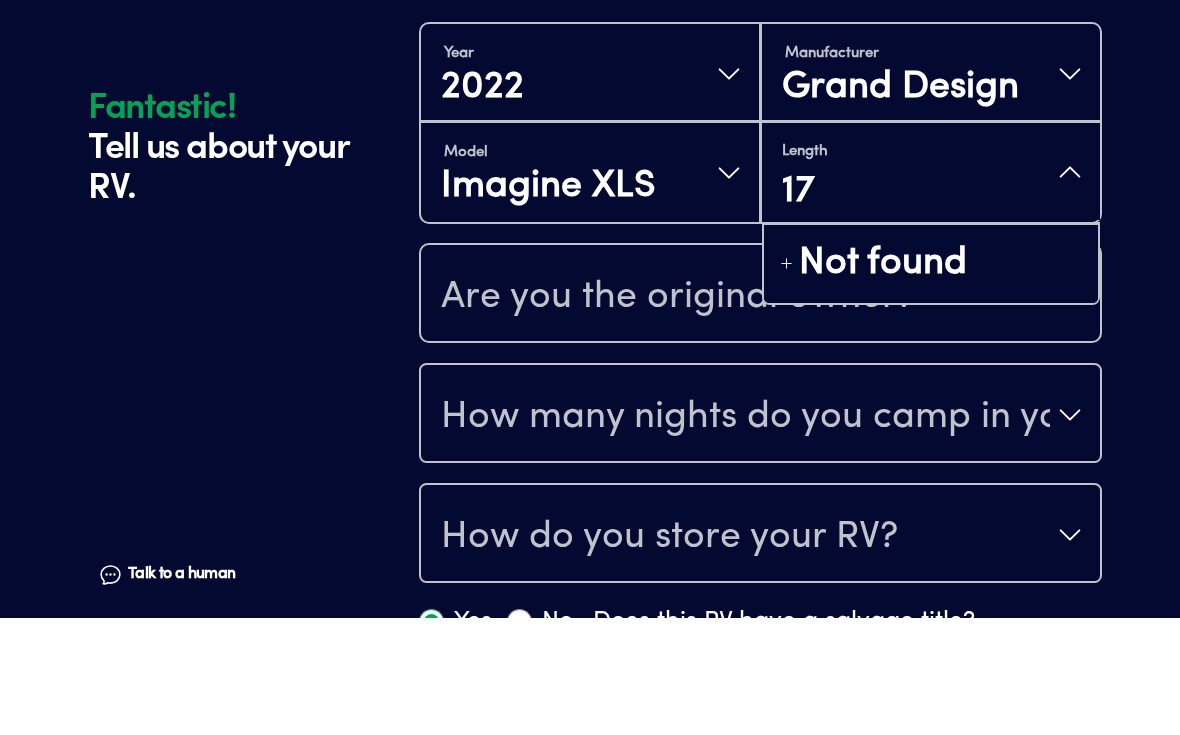 type on "1" 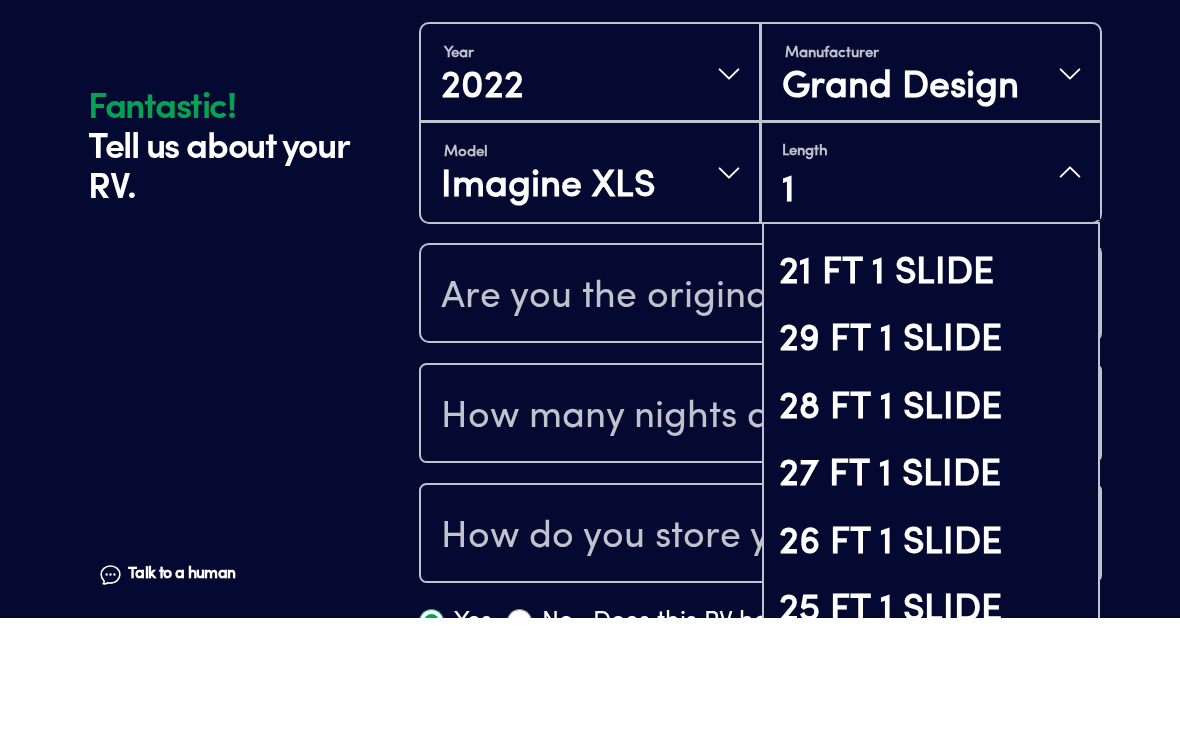 scroll, scrollTop: 51, scrollLeft: 0, axis: vertical 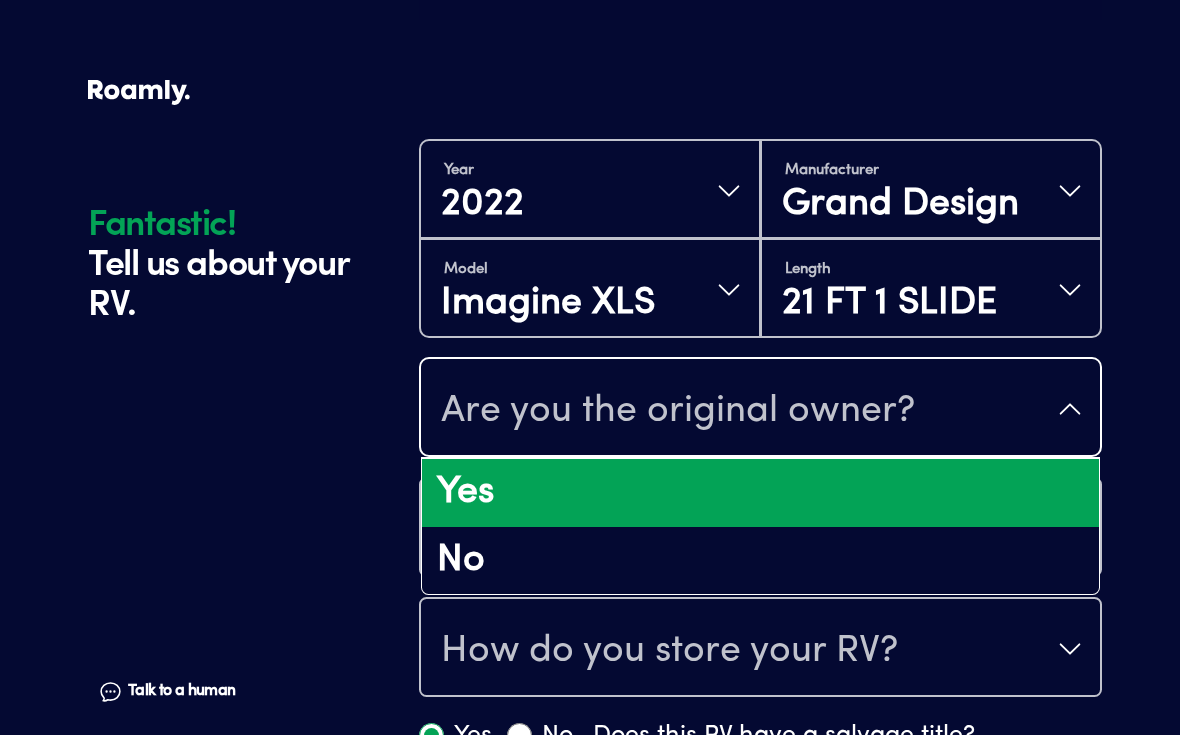 click on "Yes" at bounding box center [760, 493] 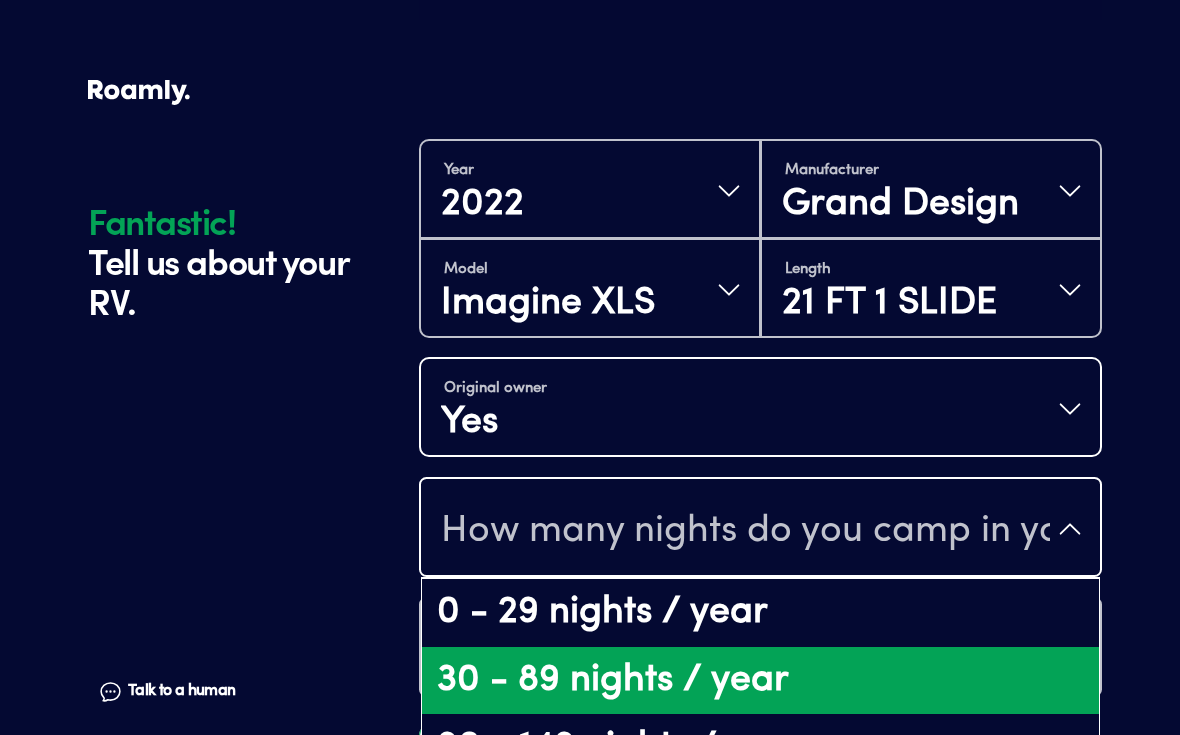 click on "30 - 89 nights / year" at bounding box center (760, 681) 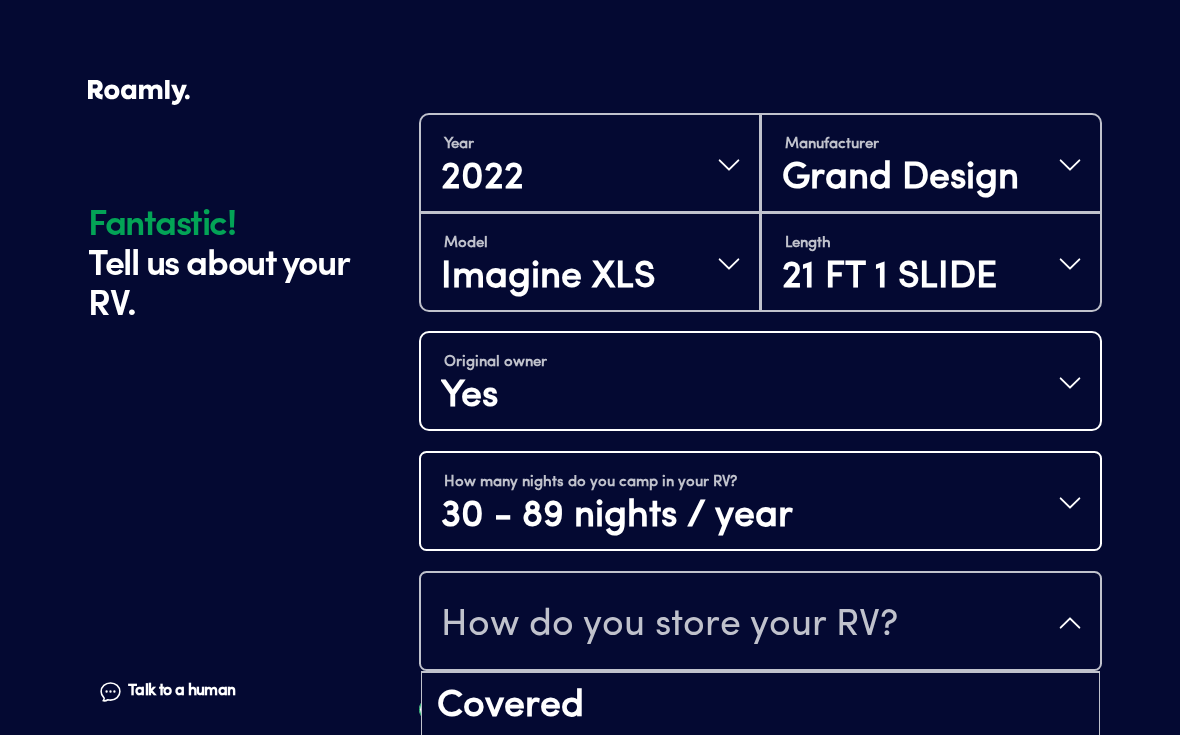 scroll, scrollTop: 25, scrollLeft: 0, axis: vertical 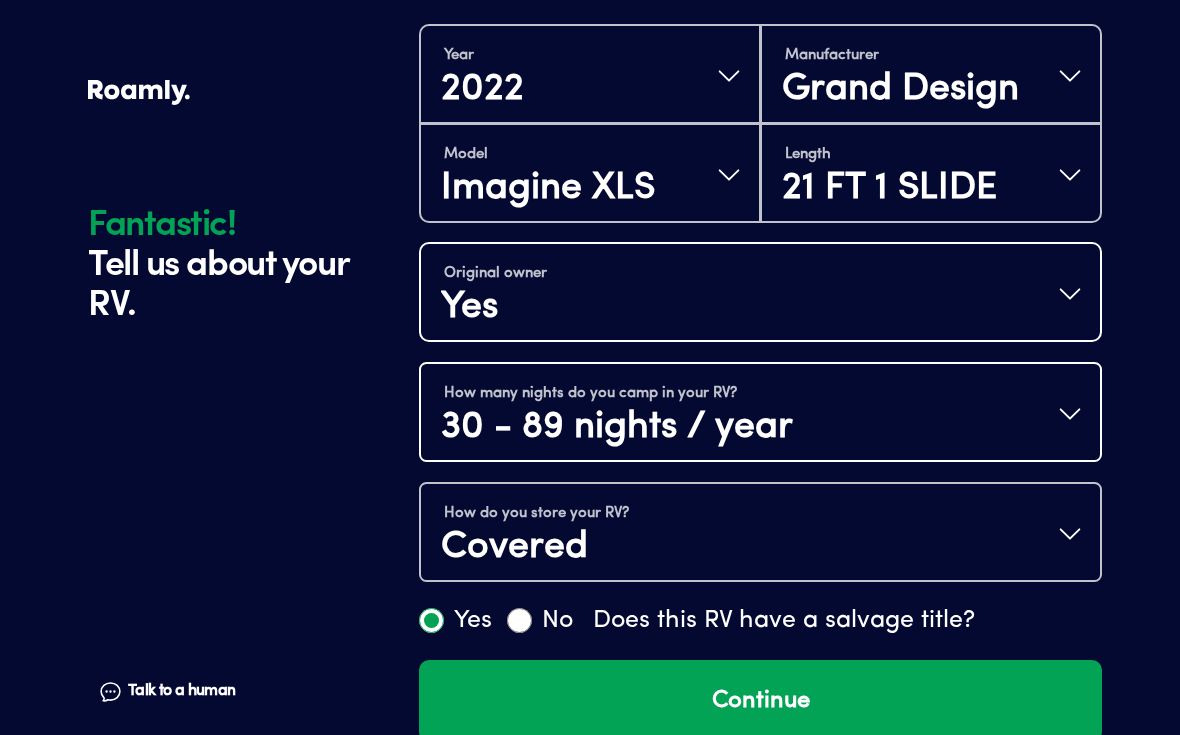 click on "Continue" at bounding box center [760, 701] 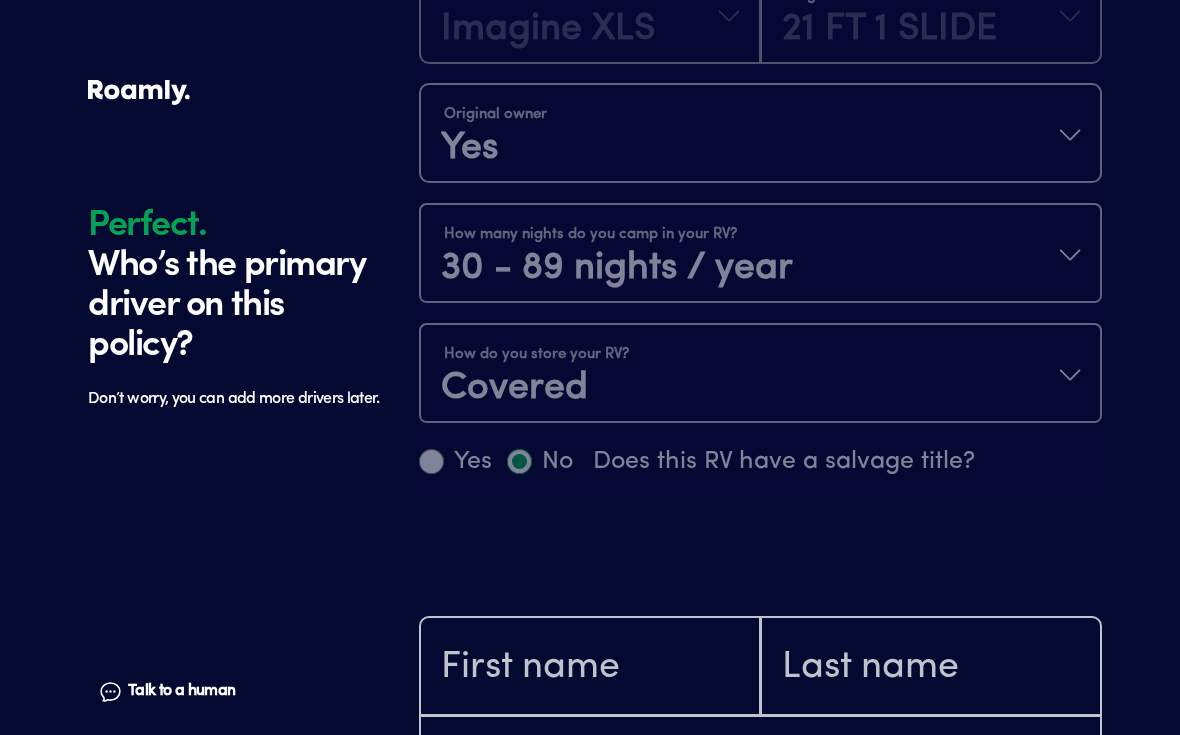 scroll, scrollTop: 1384, scrollLeft: 0, axis: vertical 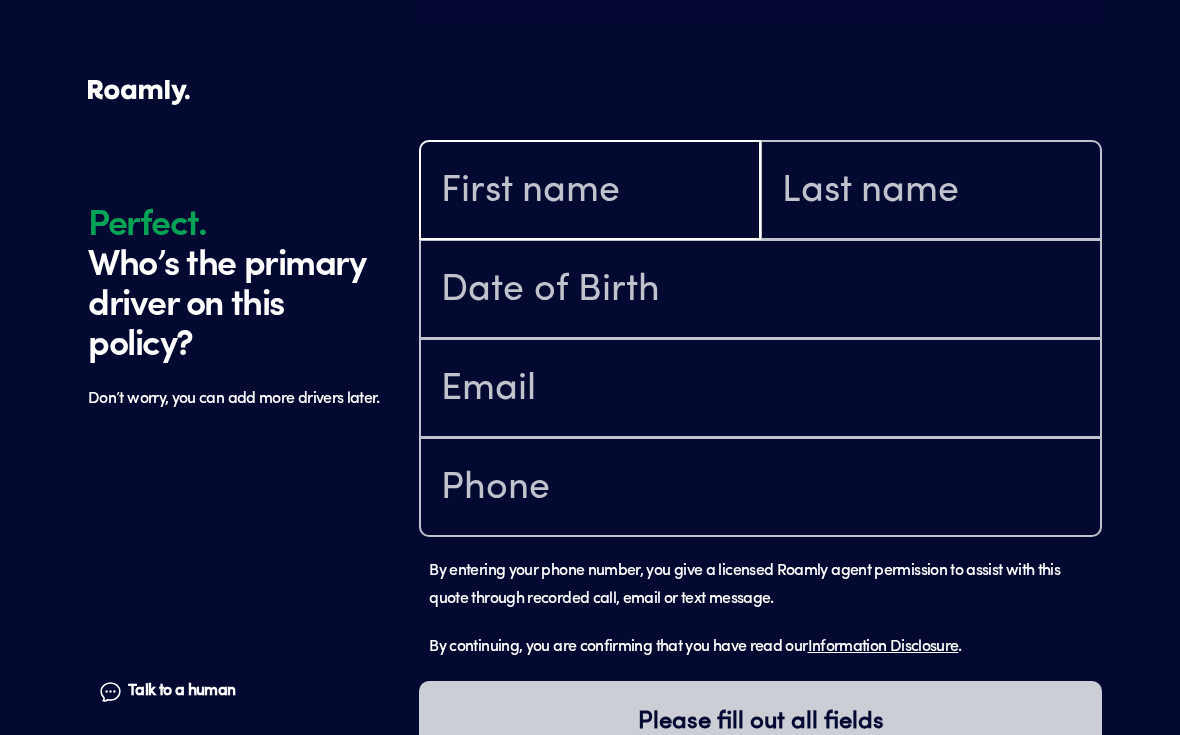 click at bounding box center (590, 192) 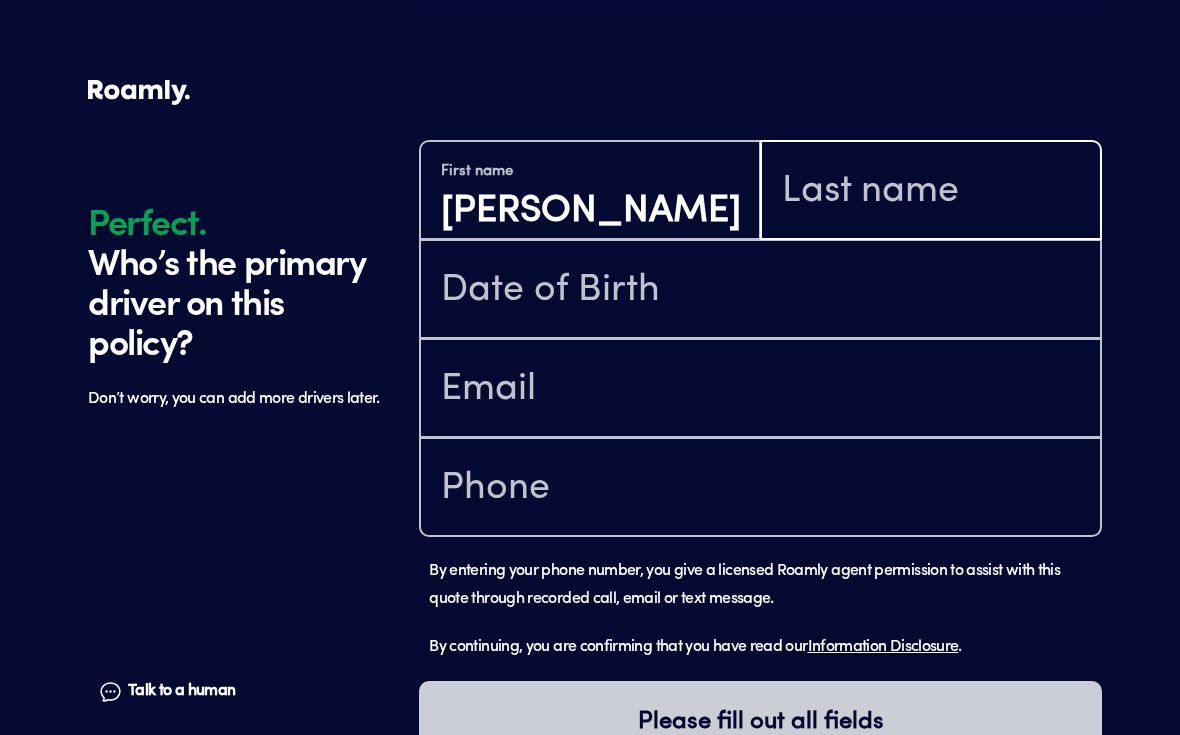 click at bounding box center [931, 192] 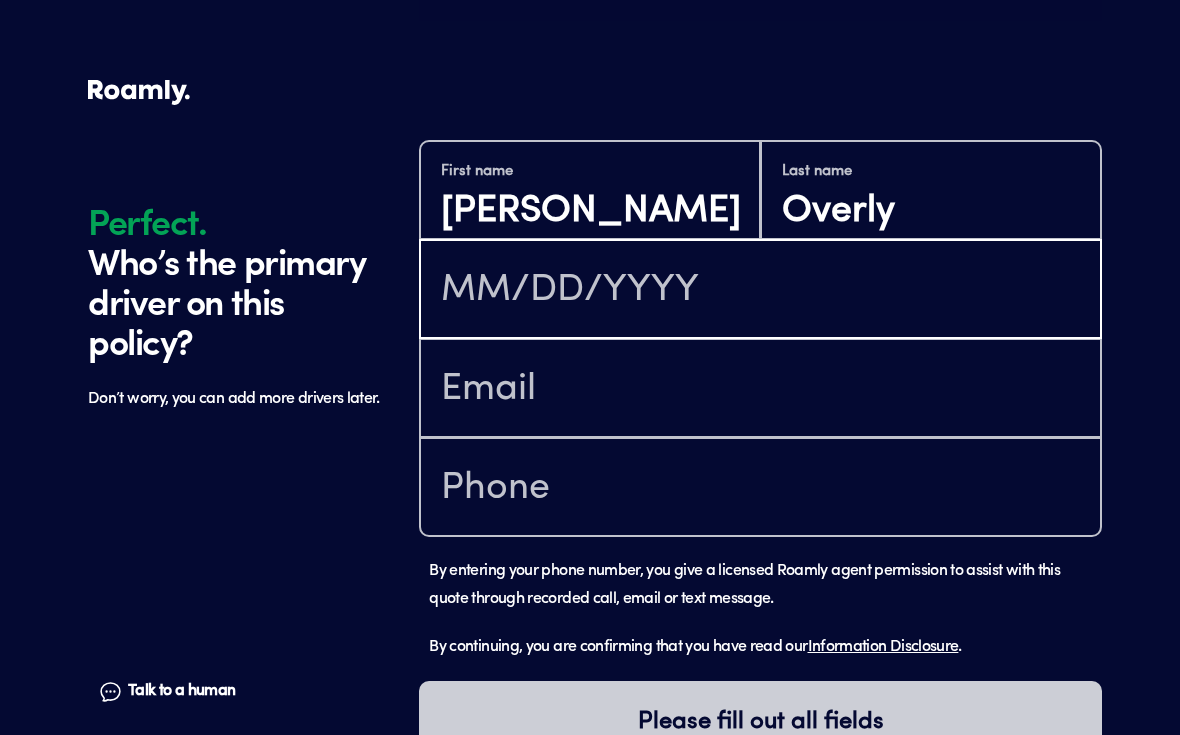 type on "[DATE]" 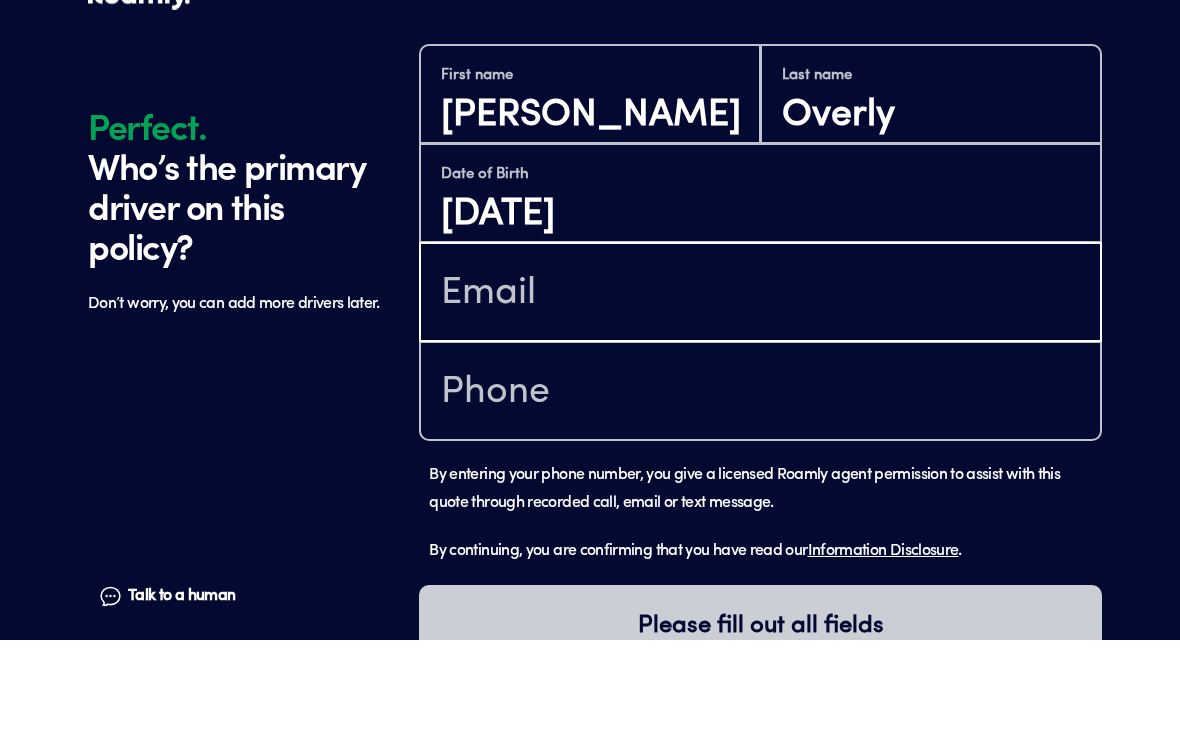 type on "[EMAIL_ADDRESS][DOMAIN_NAME]" 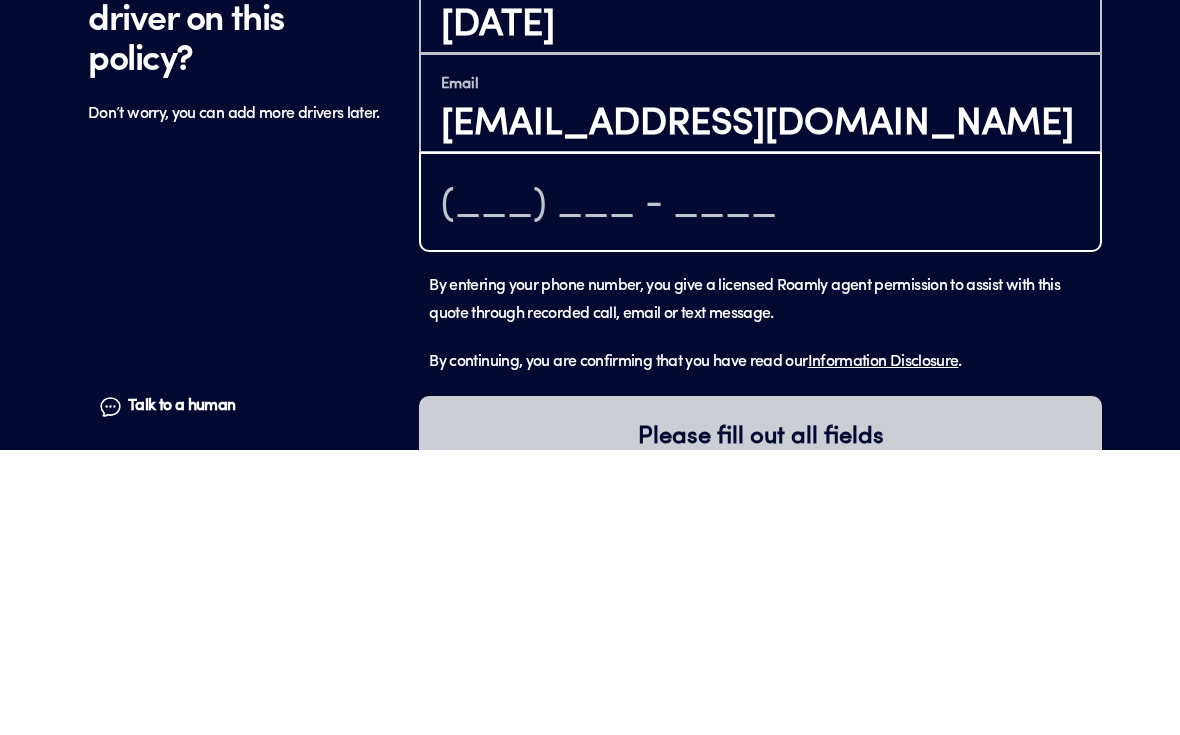 type on "[PHONE_NUMBER]" 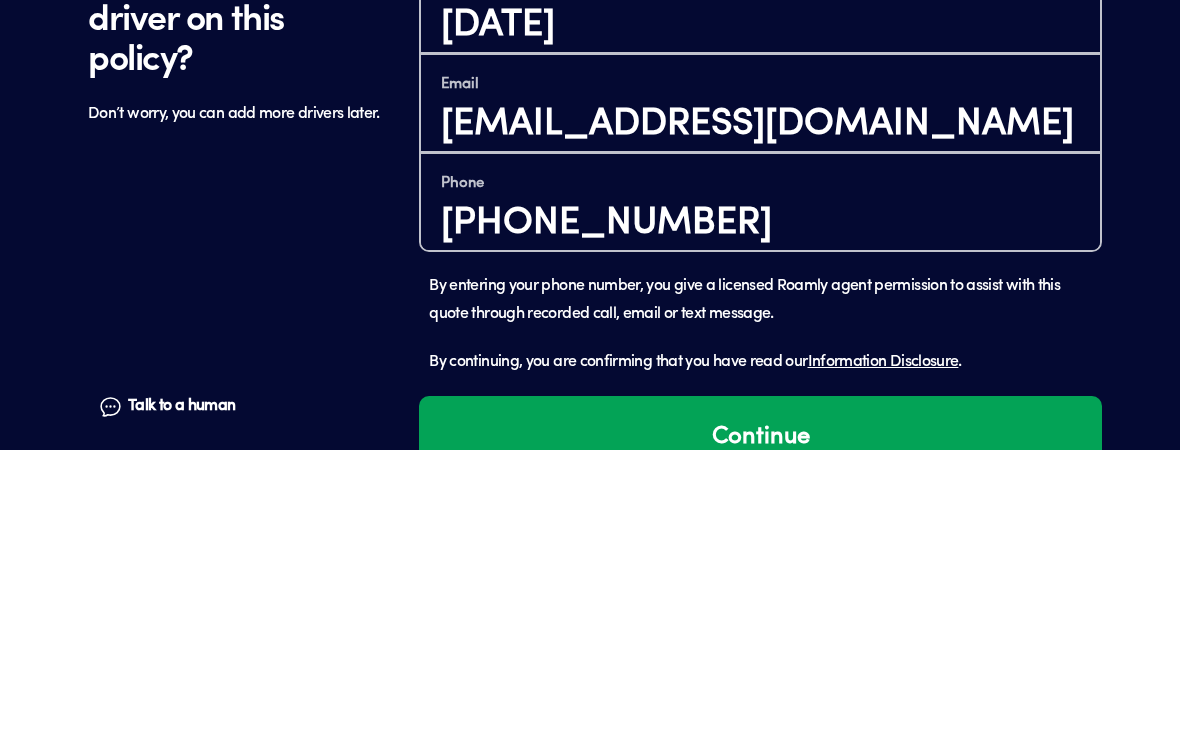 scroll, scrollTop: 1405, scrollLeft: 0, axis: vertical 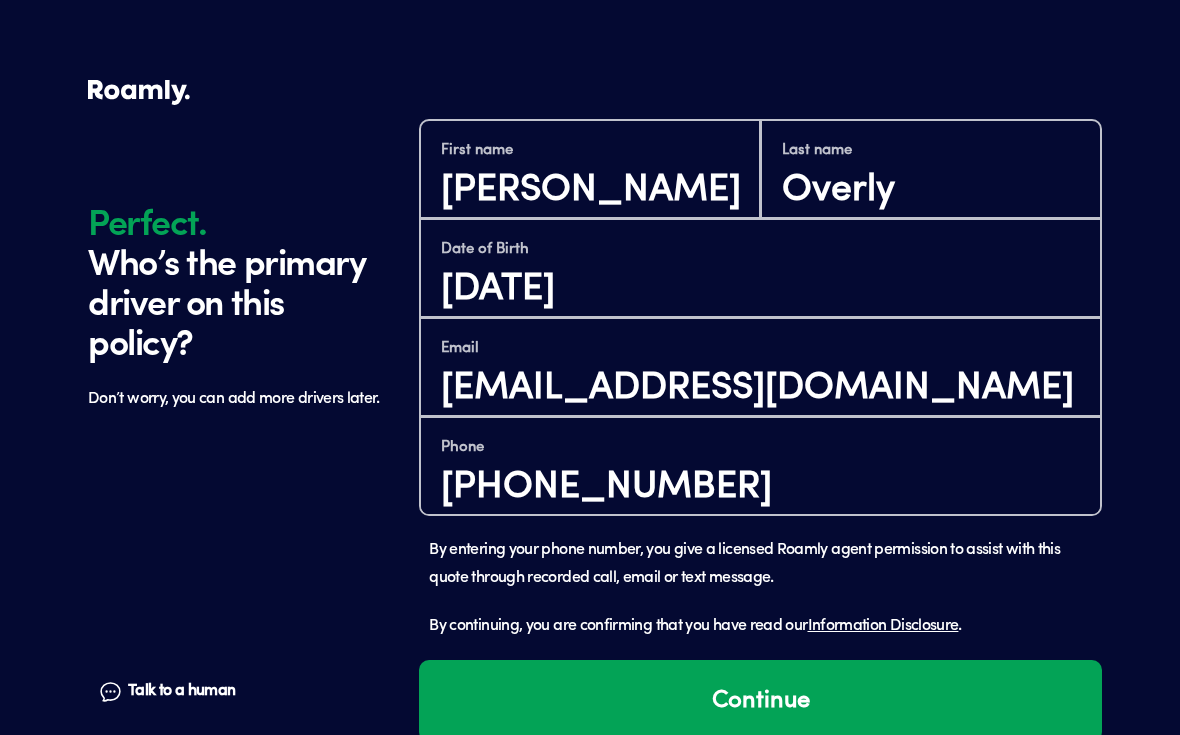 click on "Continue" at bounding box center [760, 701] 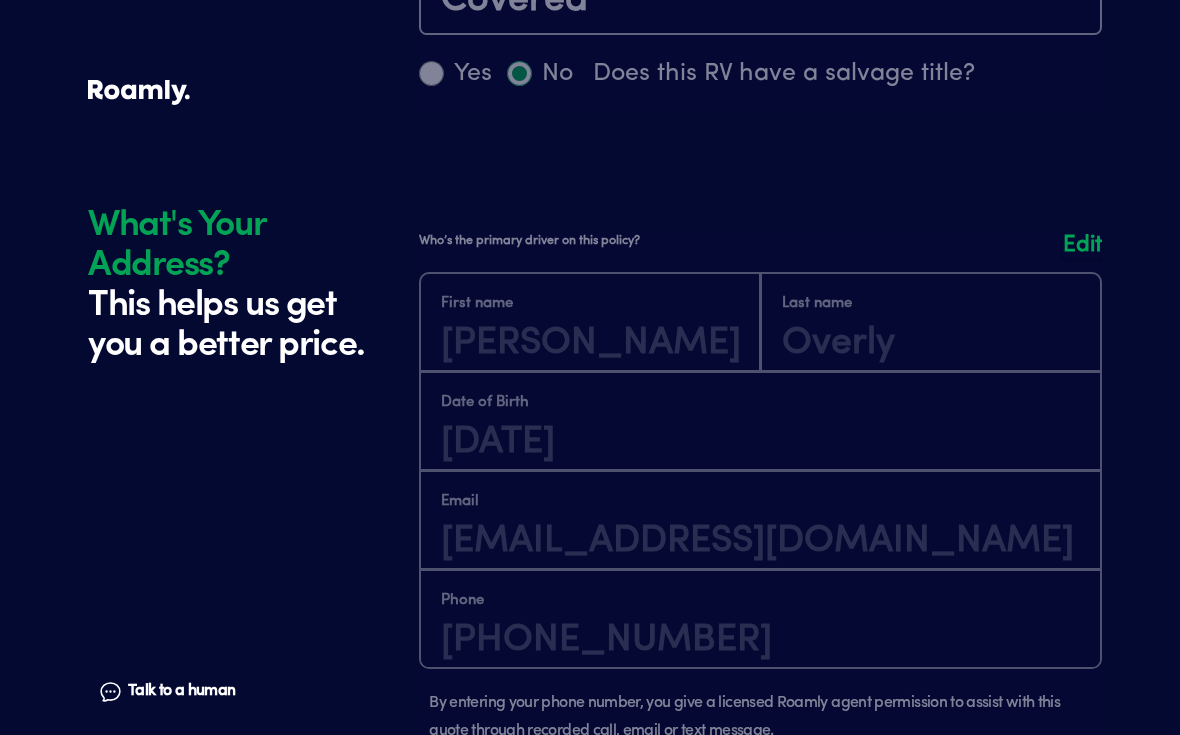 scroll, scrollTop: 1305, scrollLeft: 0, axis: vertical 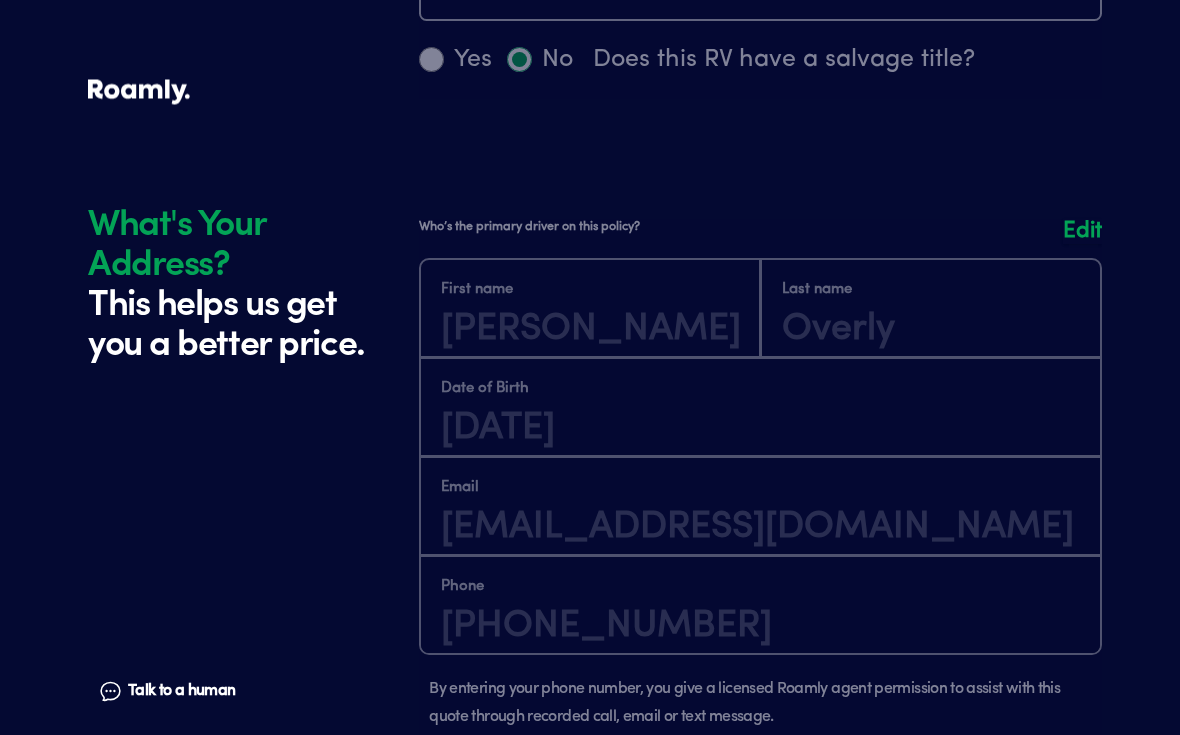 click at bounding box center [760, 510] 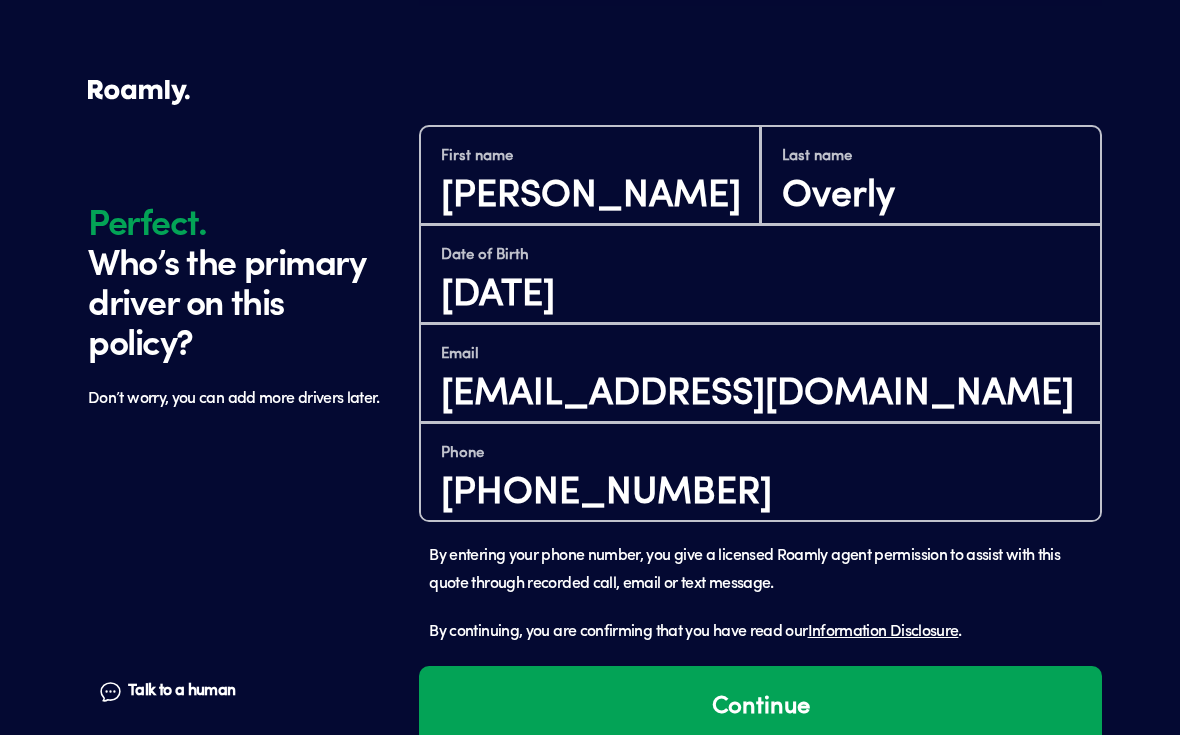 scroll, scrollTop: 1405, scrollLeft: 0, axis: vertical 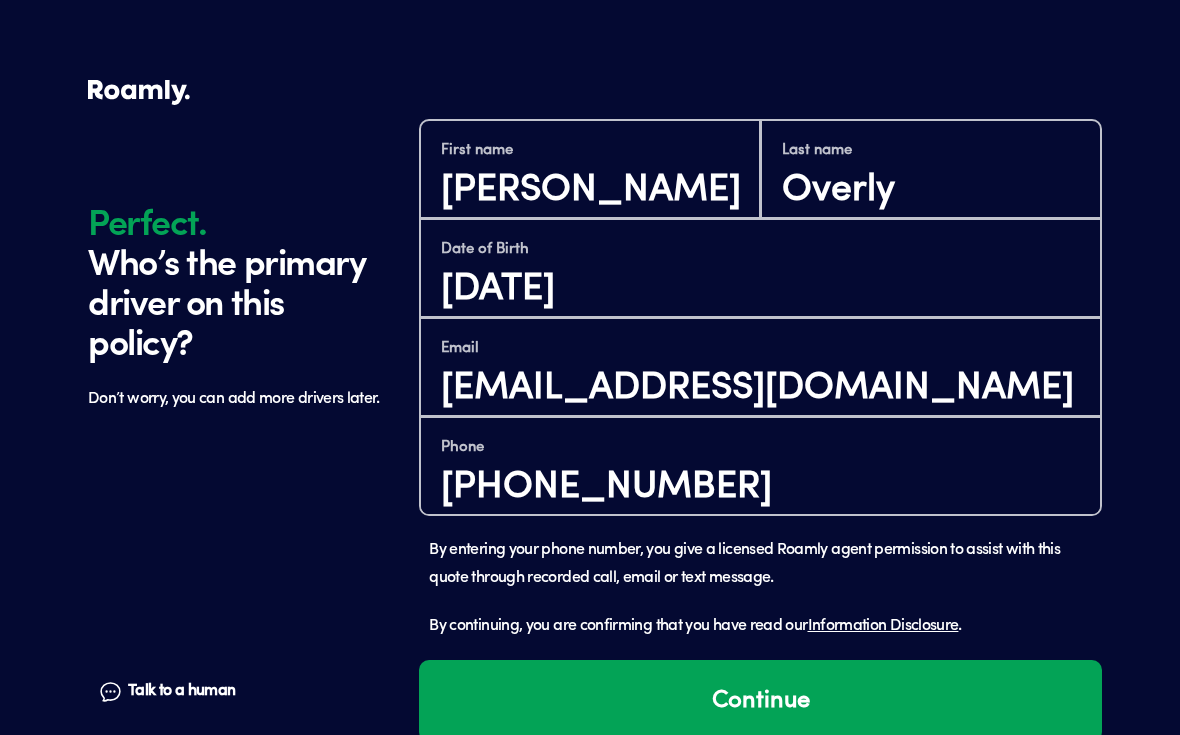 click on "Continue" at bounding box center [760, 701] 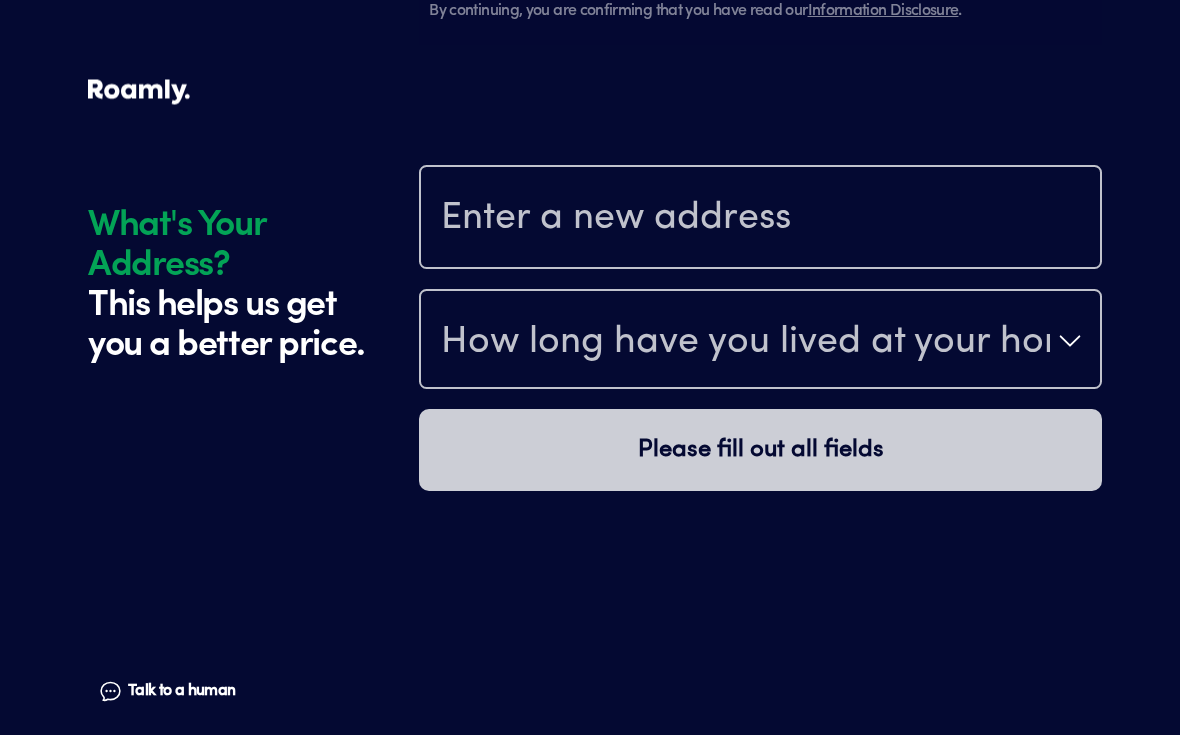 scroll, scrollTop: 2060, scrollLeft: 0, axis: vertical 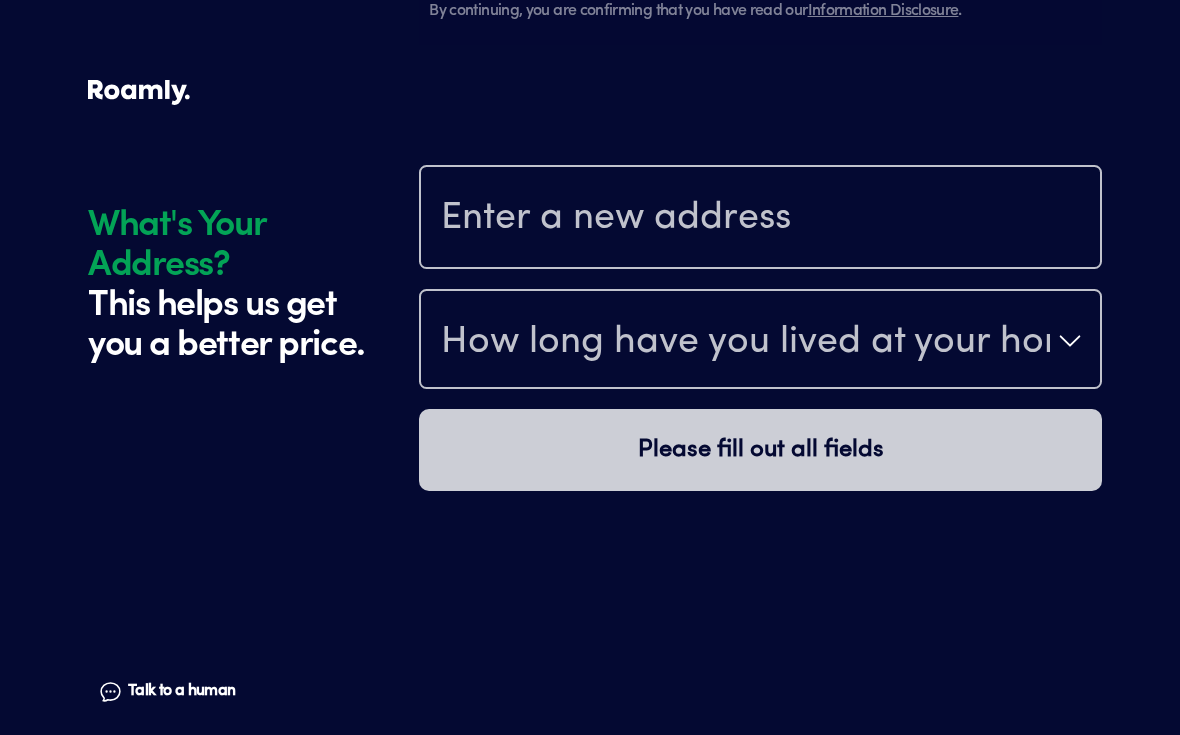 click at bounding box center (760, 219) 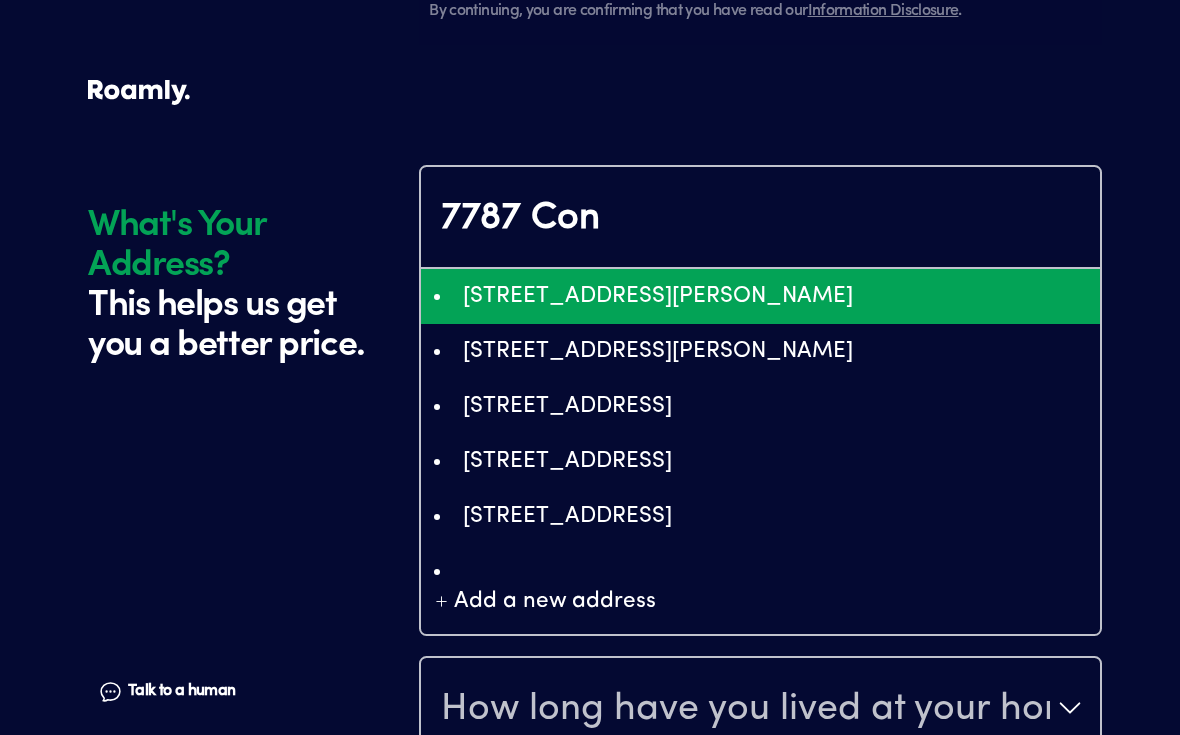 type on "ChIJe8pQcYwiQIgROWdL8py58aw" 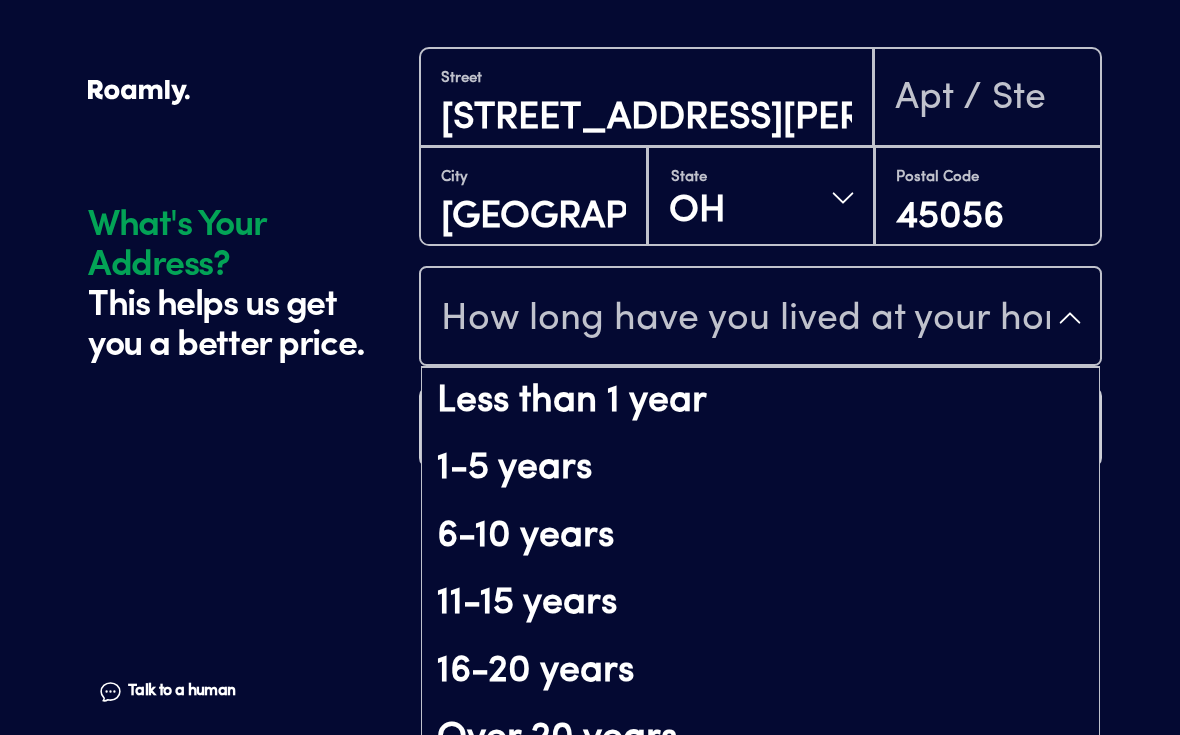scroll, scrollTop: 118, scrollLeft: 0, axis: vertical 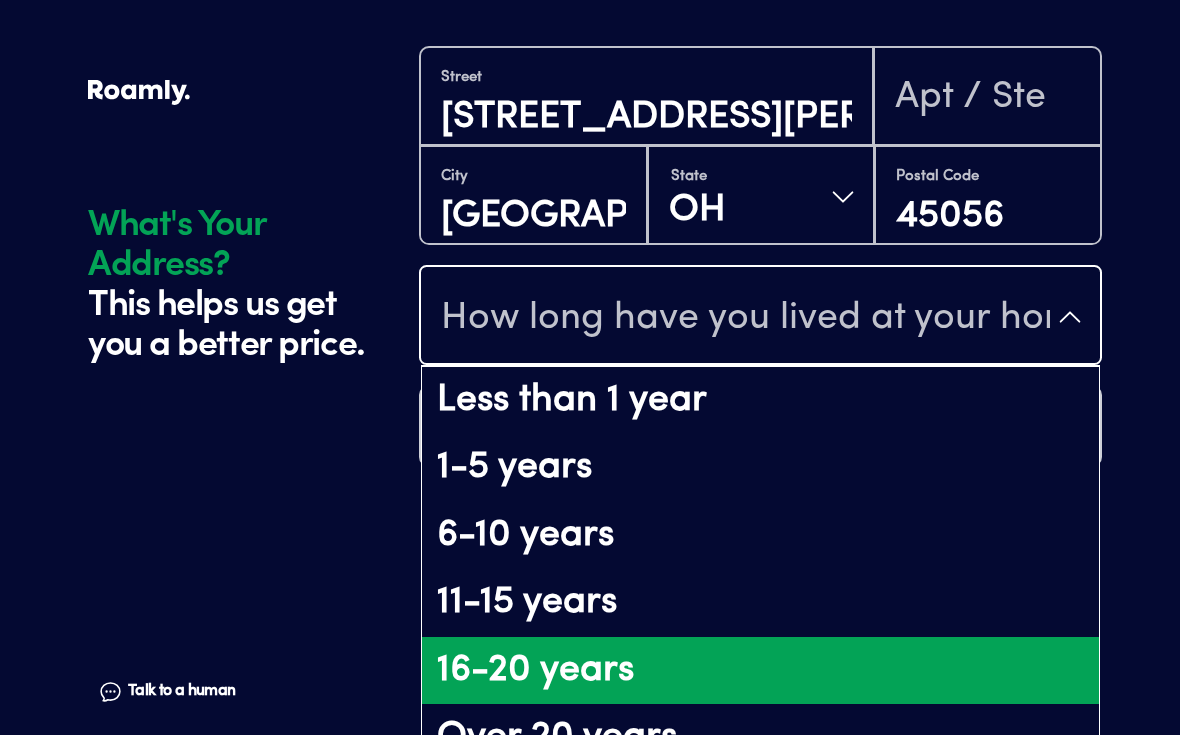 click on "16-20 years" at bounding box center (760, 671) 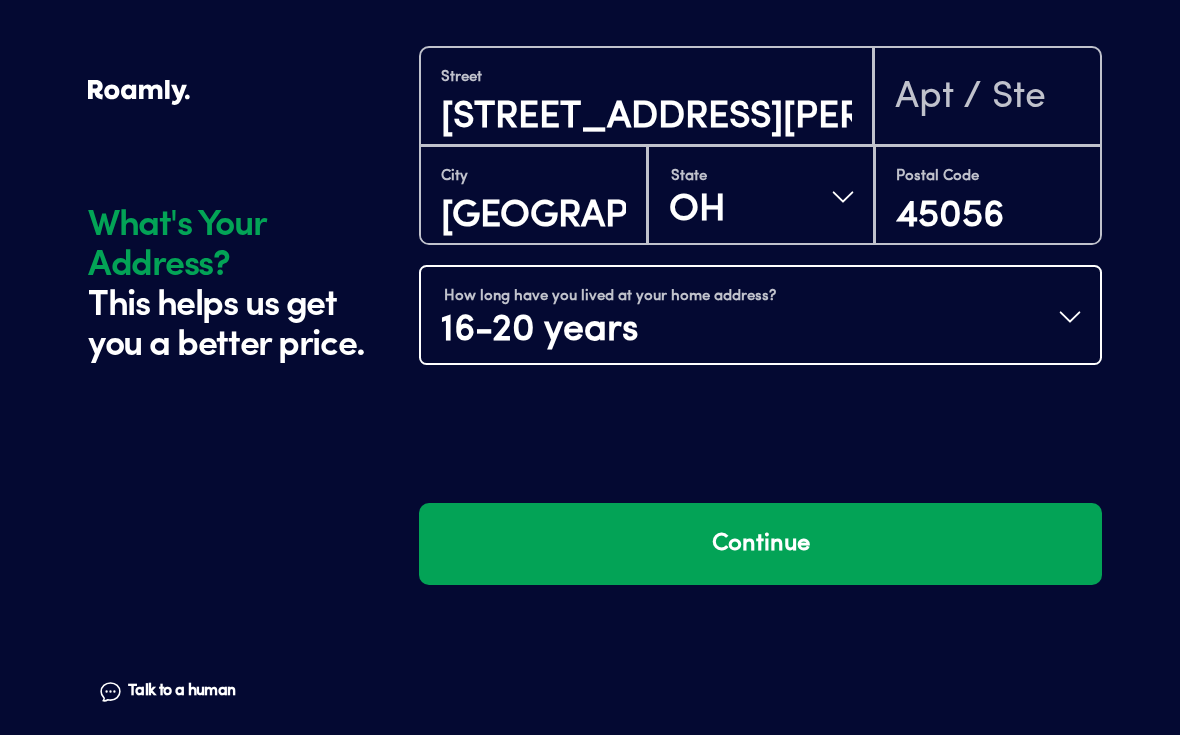 scroll, scrollTop: 0, scrollLeft: 0, axis: both 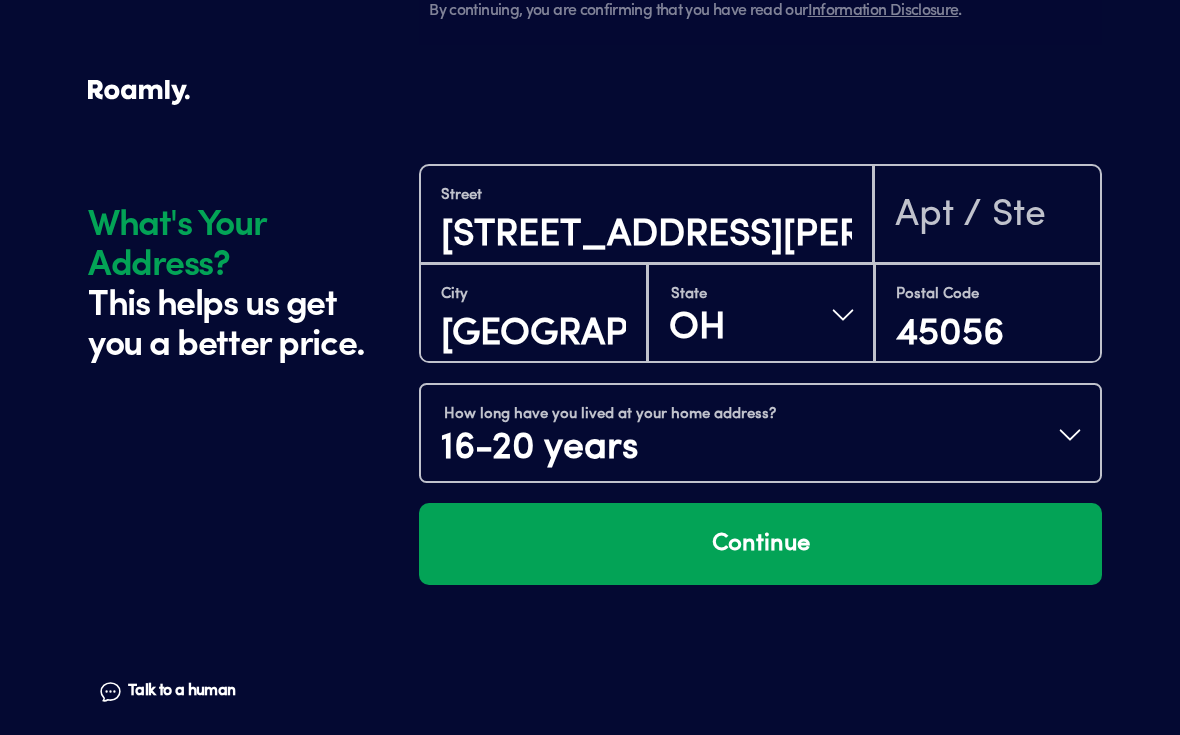 click on "Continue" at bounding box center [760, 544] 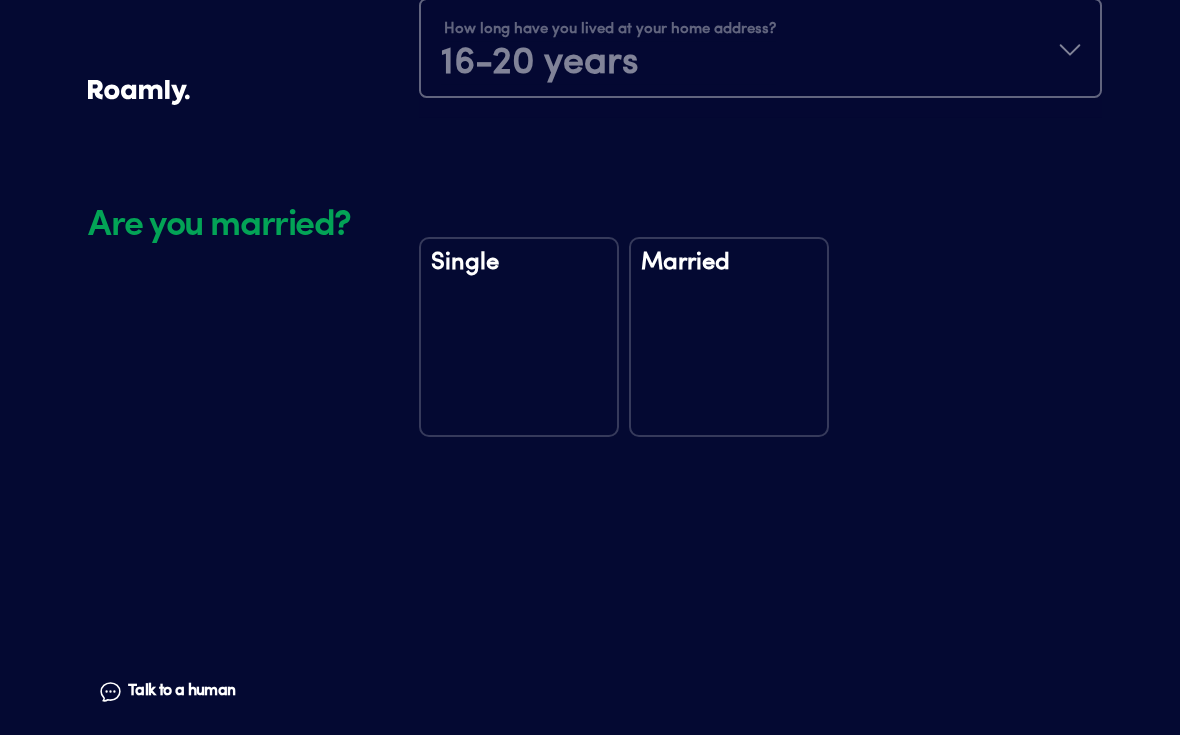scroll, scrollTop: 2530, scrollLeft: 0, axis: vertical 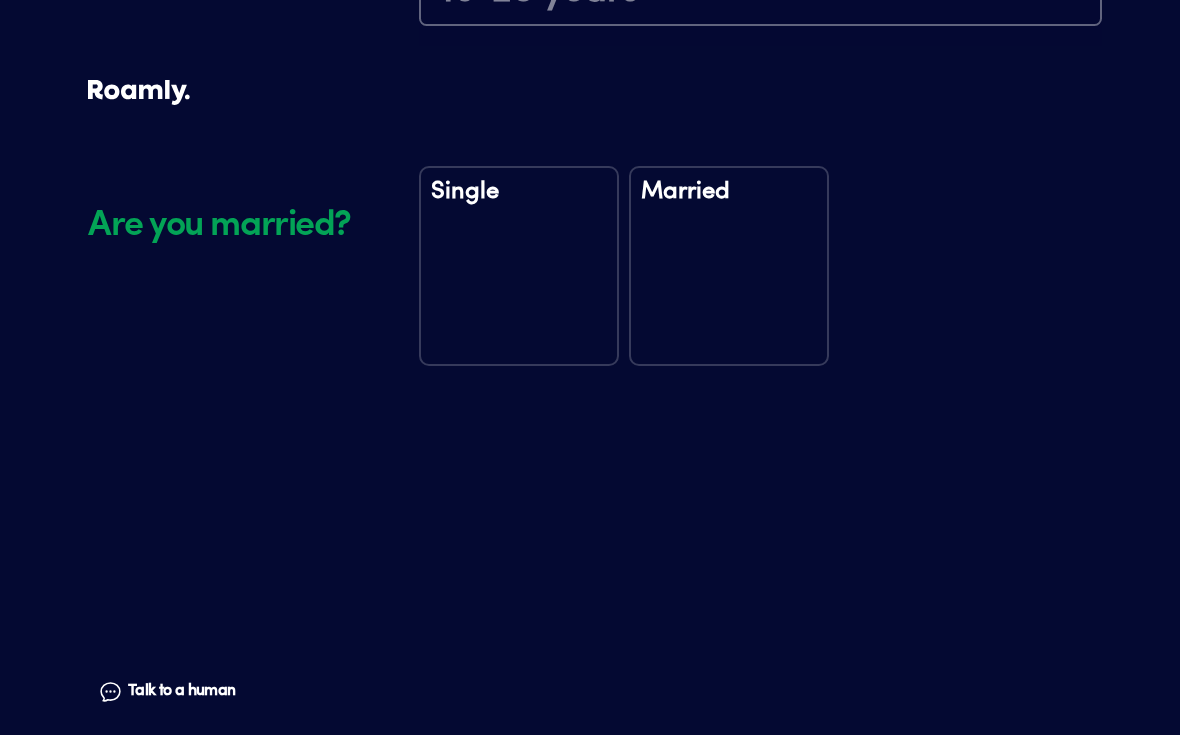 click on "Married" at bounding box center (729, 266) 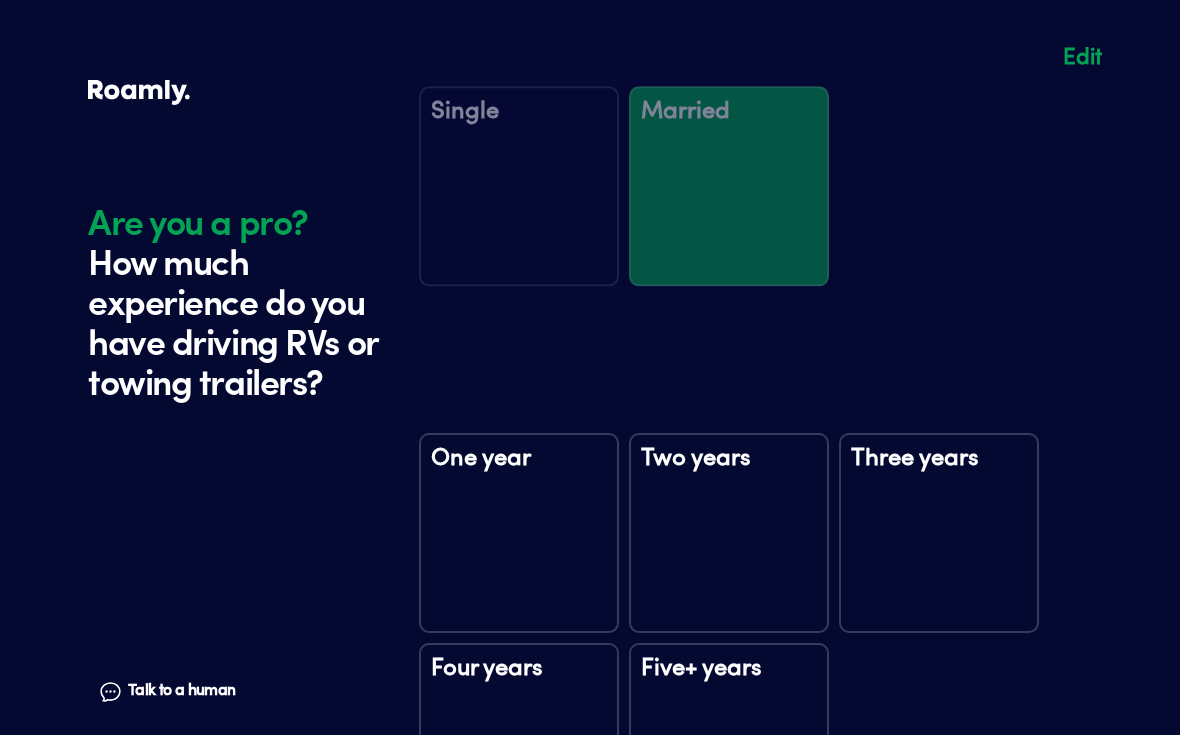 scroll, scrollTop: 2920, scrollLeft: 0, axis: vertical 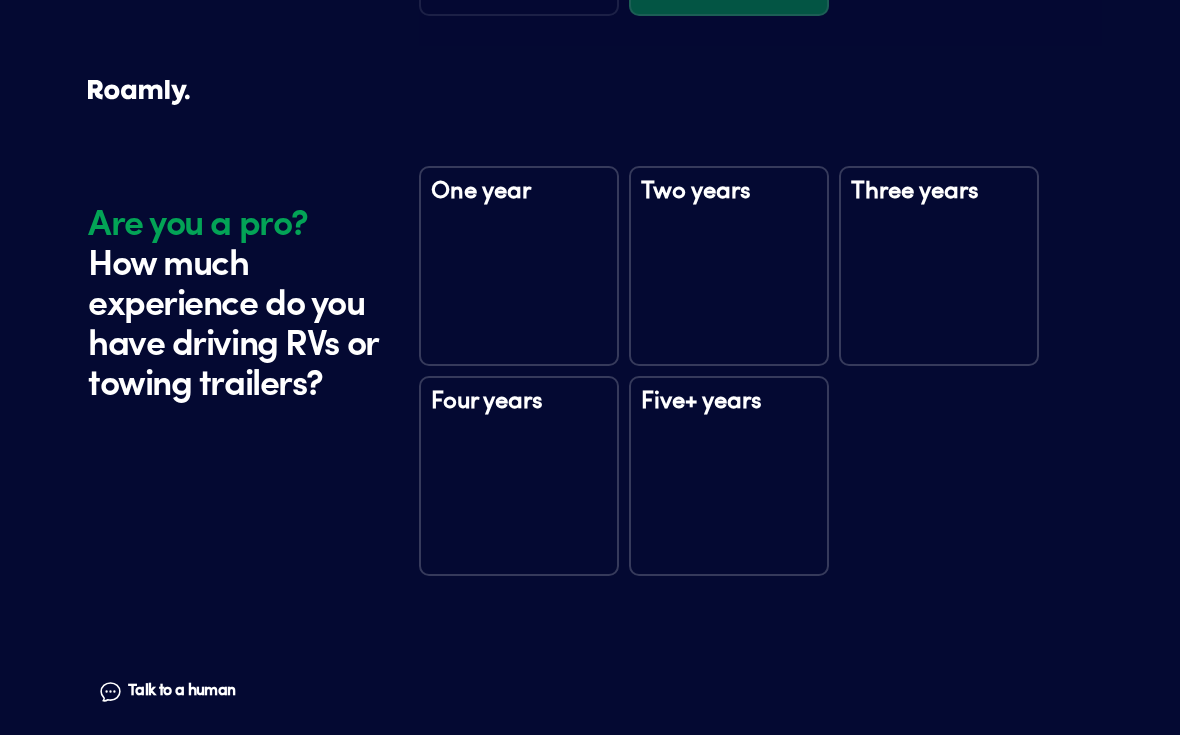 click on "Five+ years" at bounding box center (729, 420) 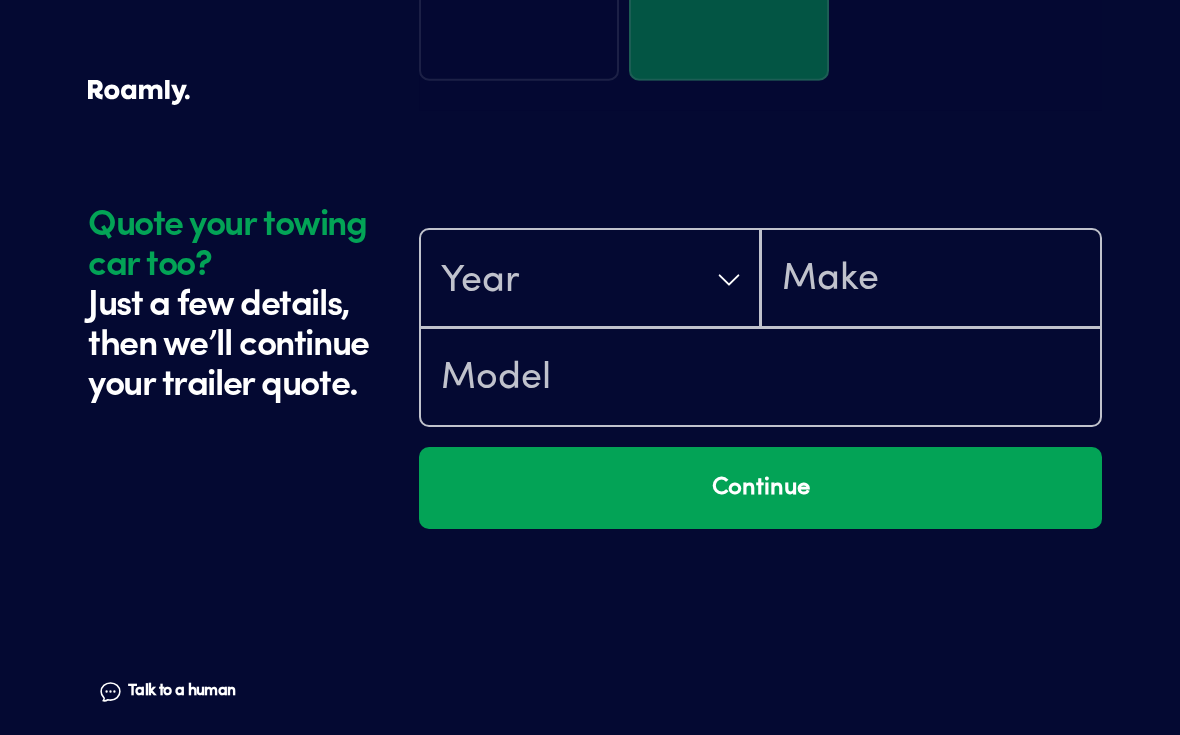 scroll, scrollTop: 3520, scrollLeft: 0, axis: vertical 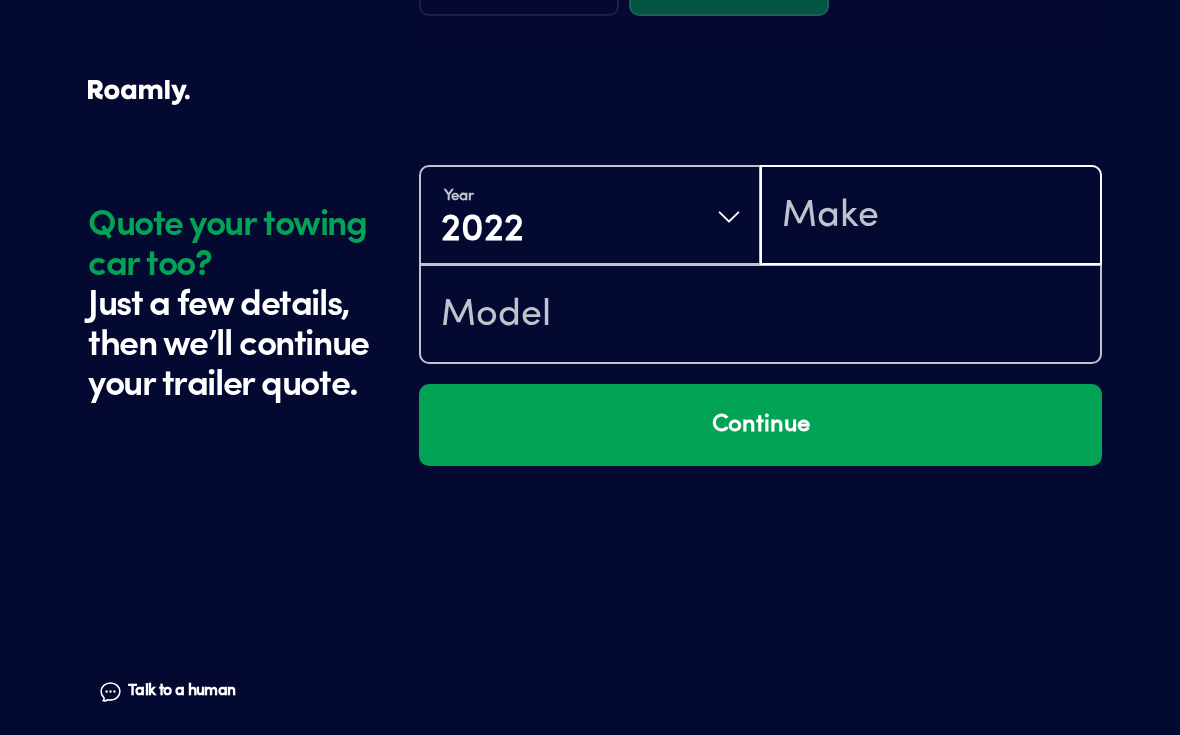 click at bounding box center (931, 217) 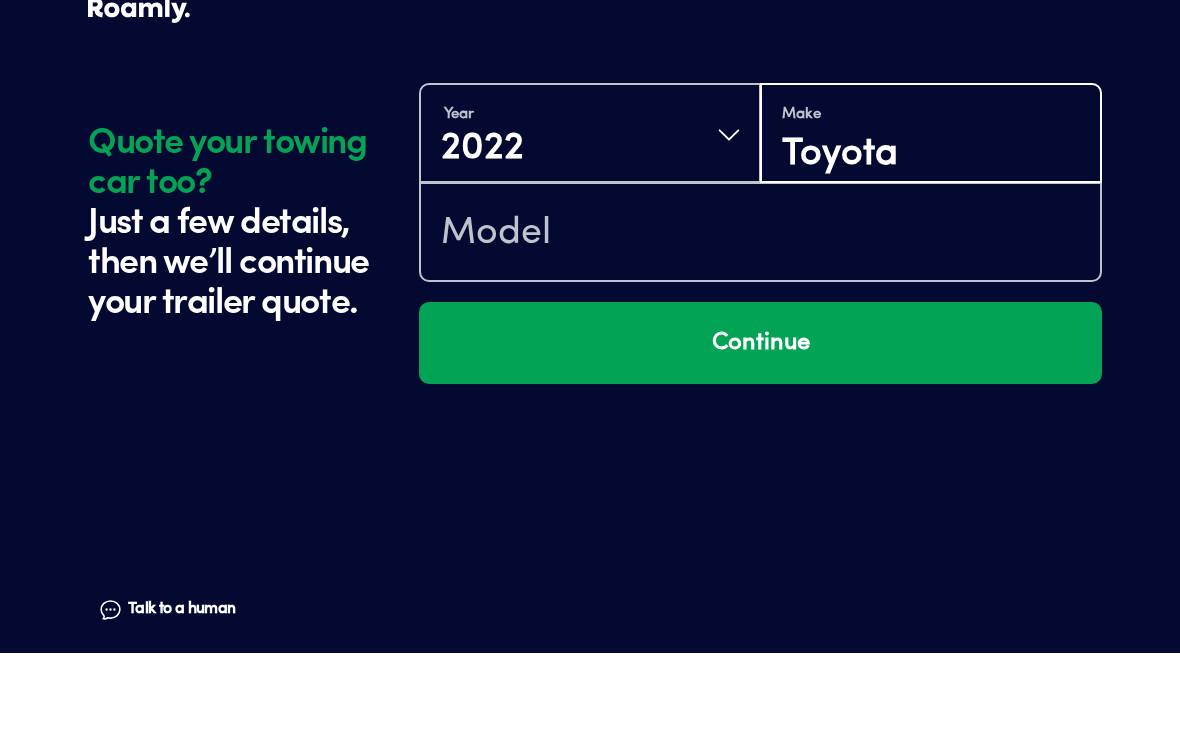 type on "Toyota" 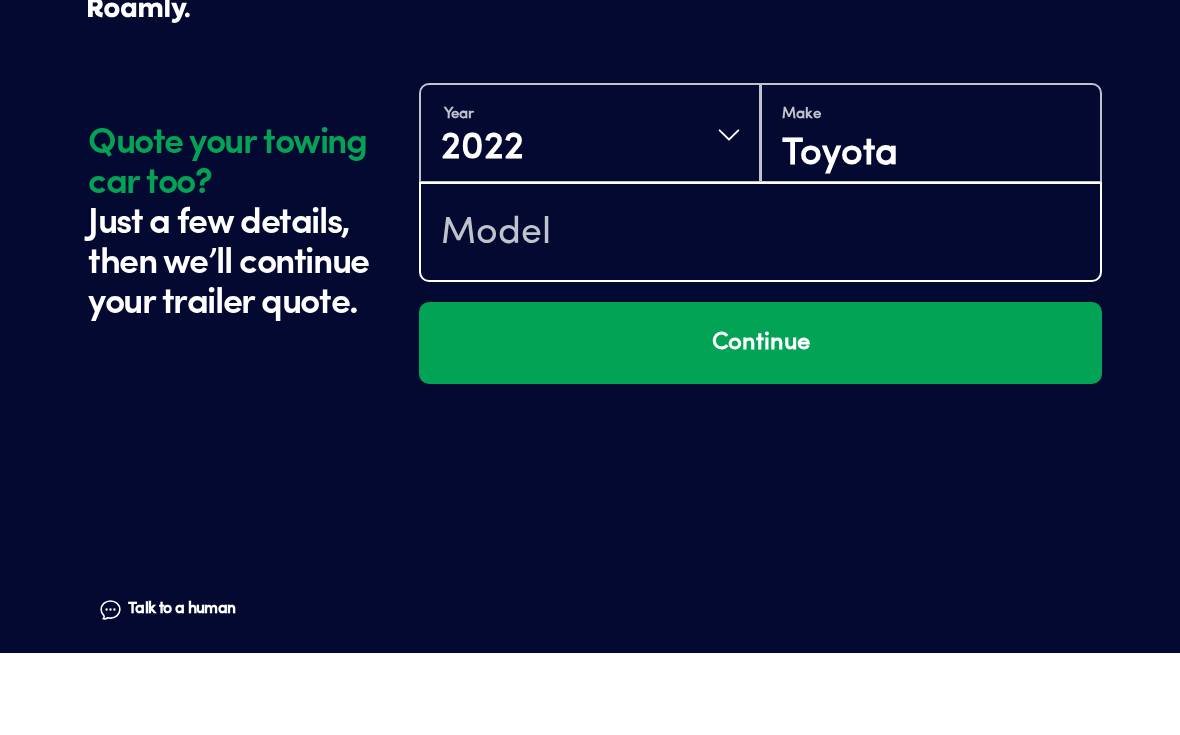 click at bounding box center (760, 316) 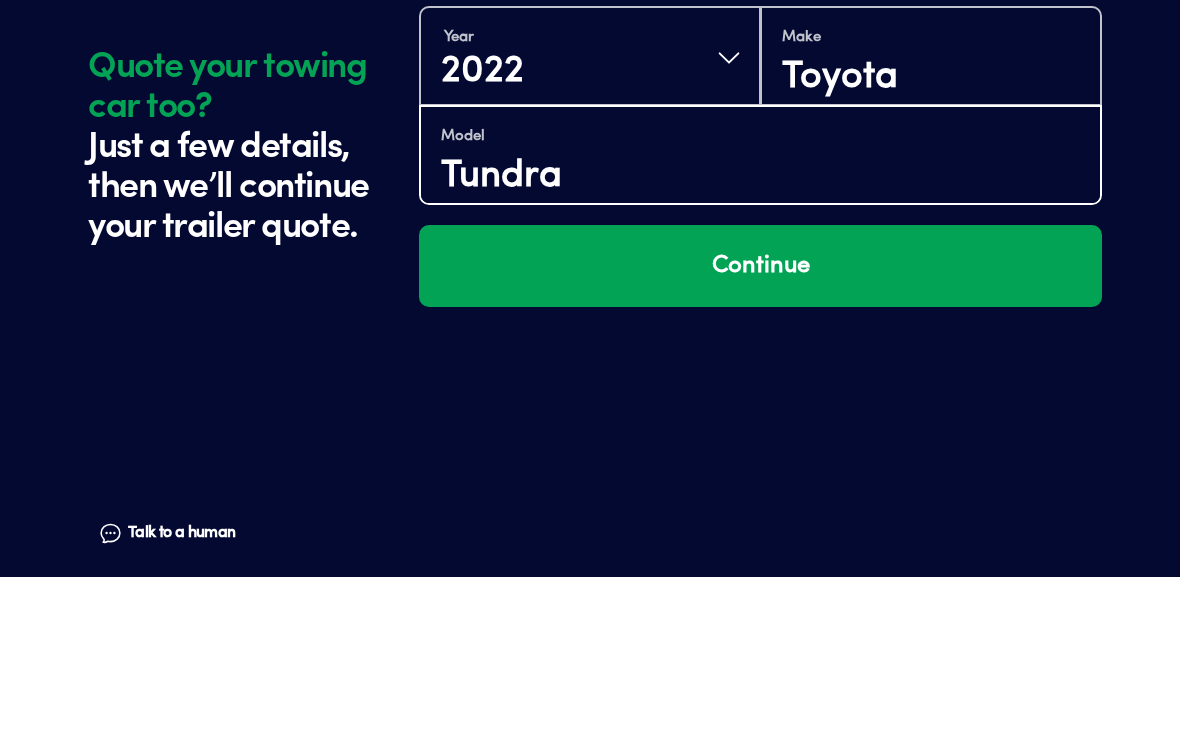 type on "Tundra" 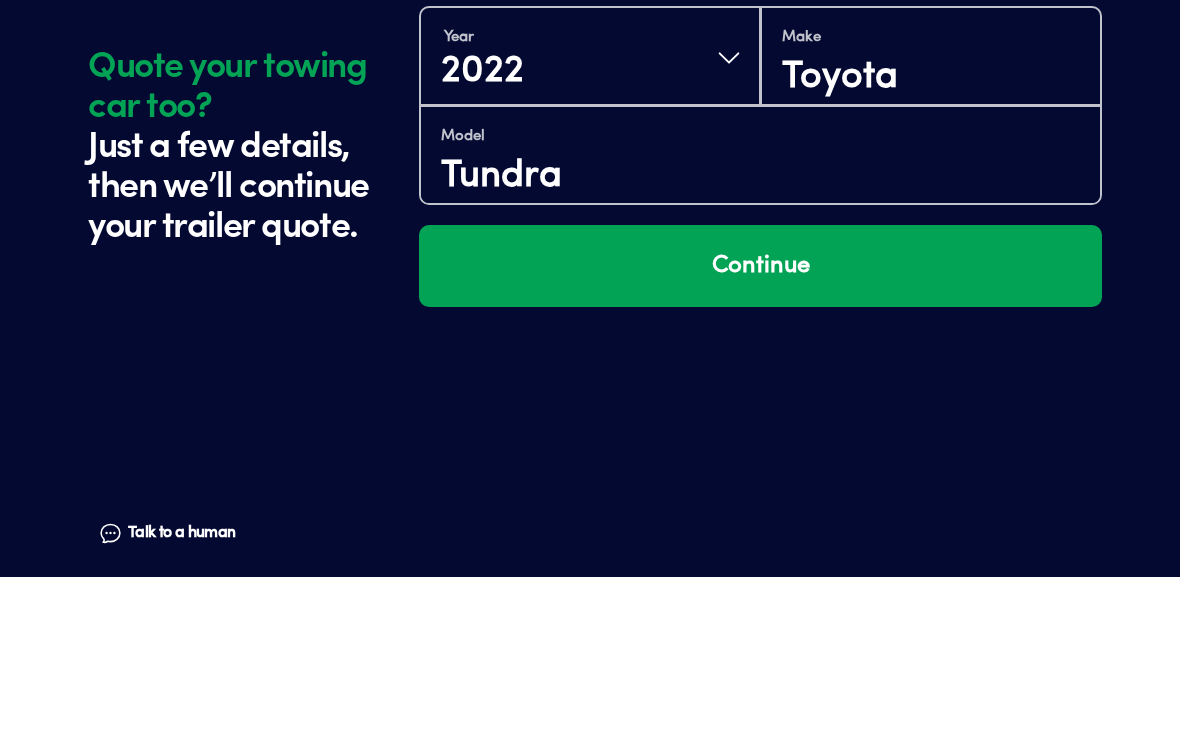 click on "Continue" at bounding box center [760, 425] 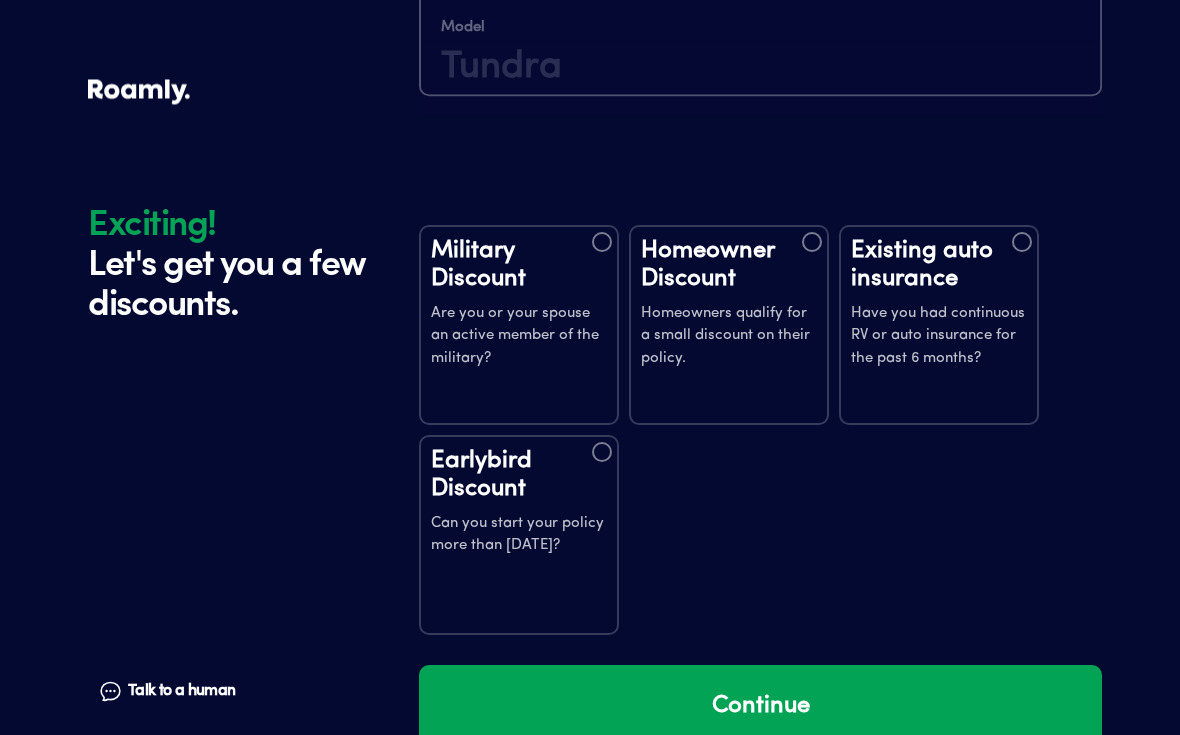 scroll, scrollTop: 3898, scrollLeft: 0, axis: vertical 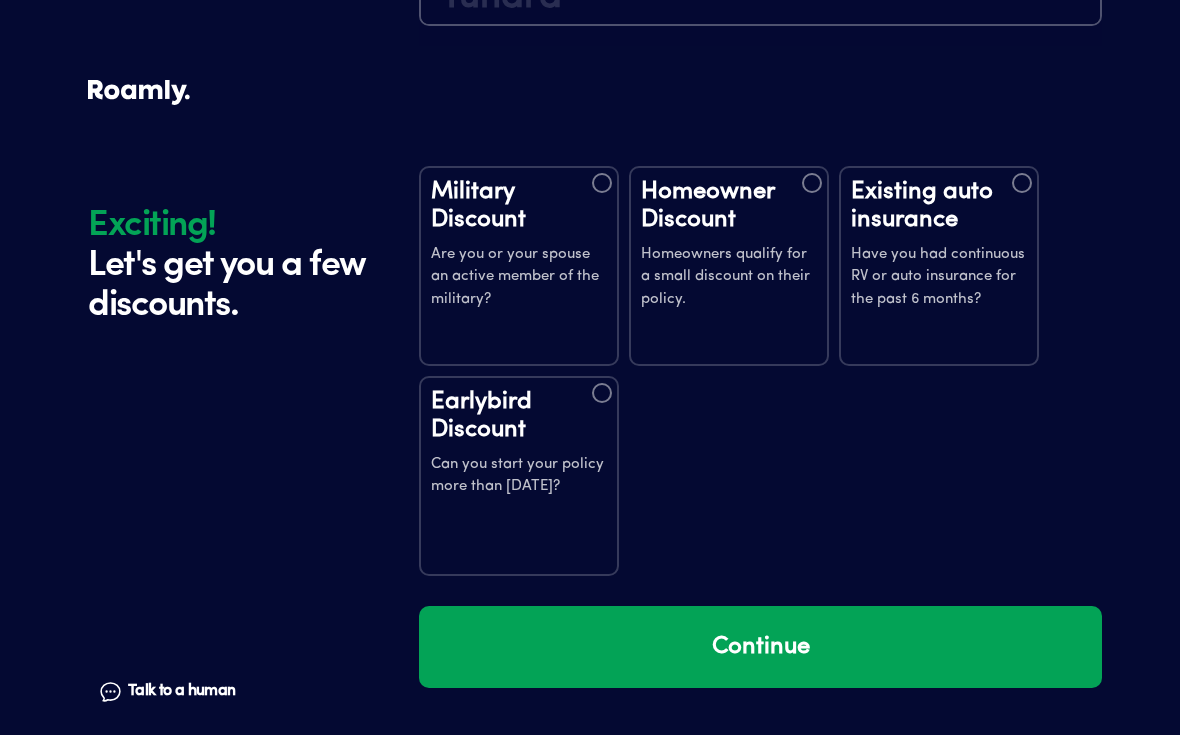 click at bounding box center [812, 183] 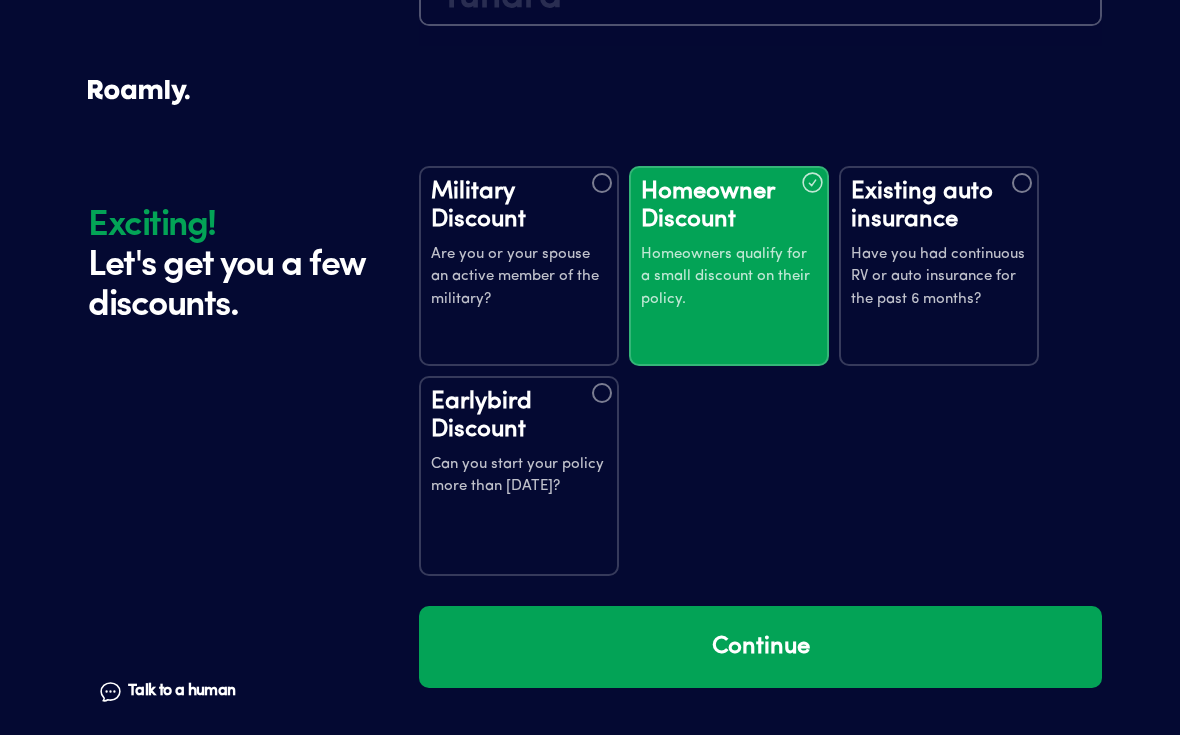 click on "Continue" at bounding box center [760, 647] 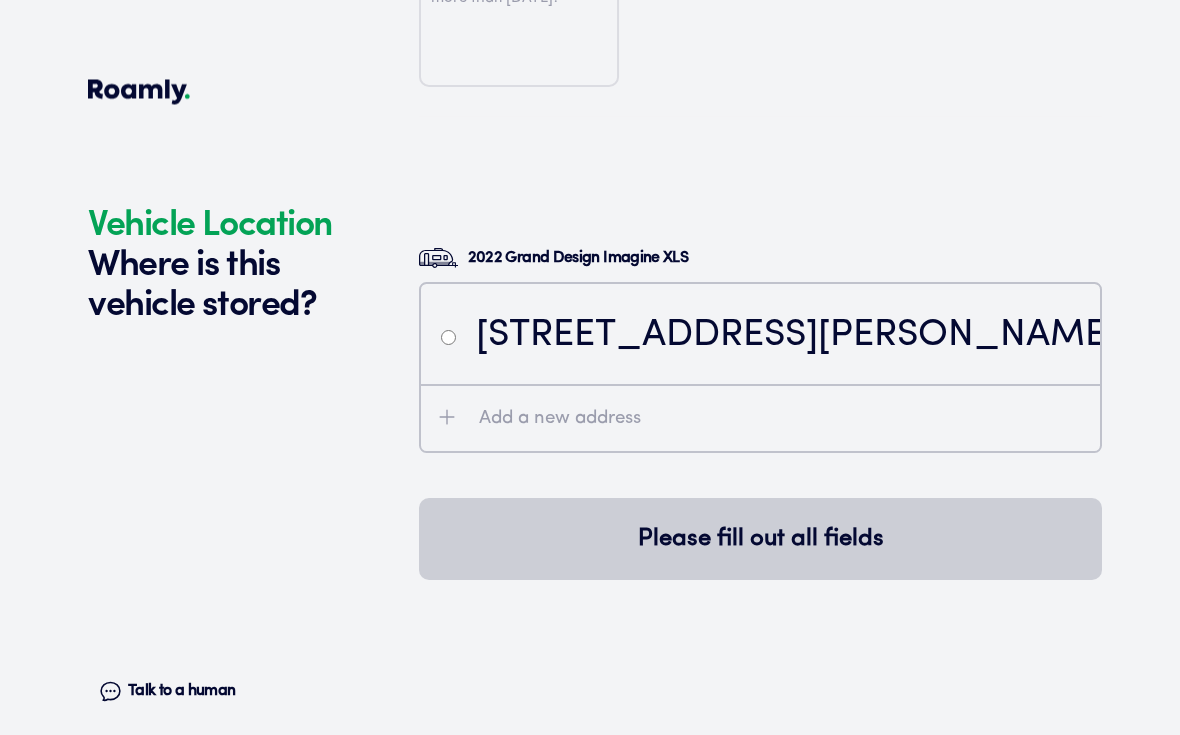 scroll, scrollTop: 4498, scrollLeft: 0, axis: vertical 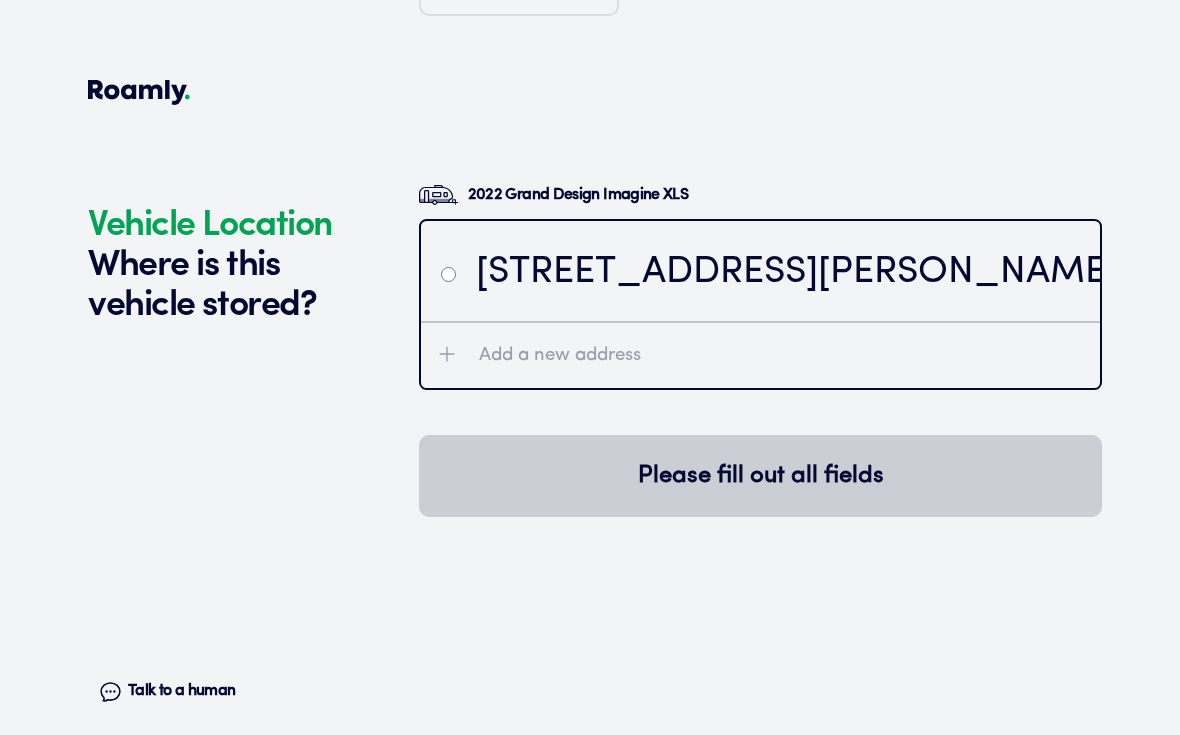click at bounding box center (448, 273) 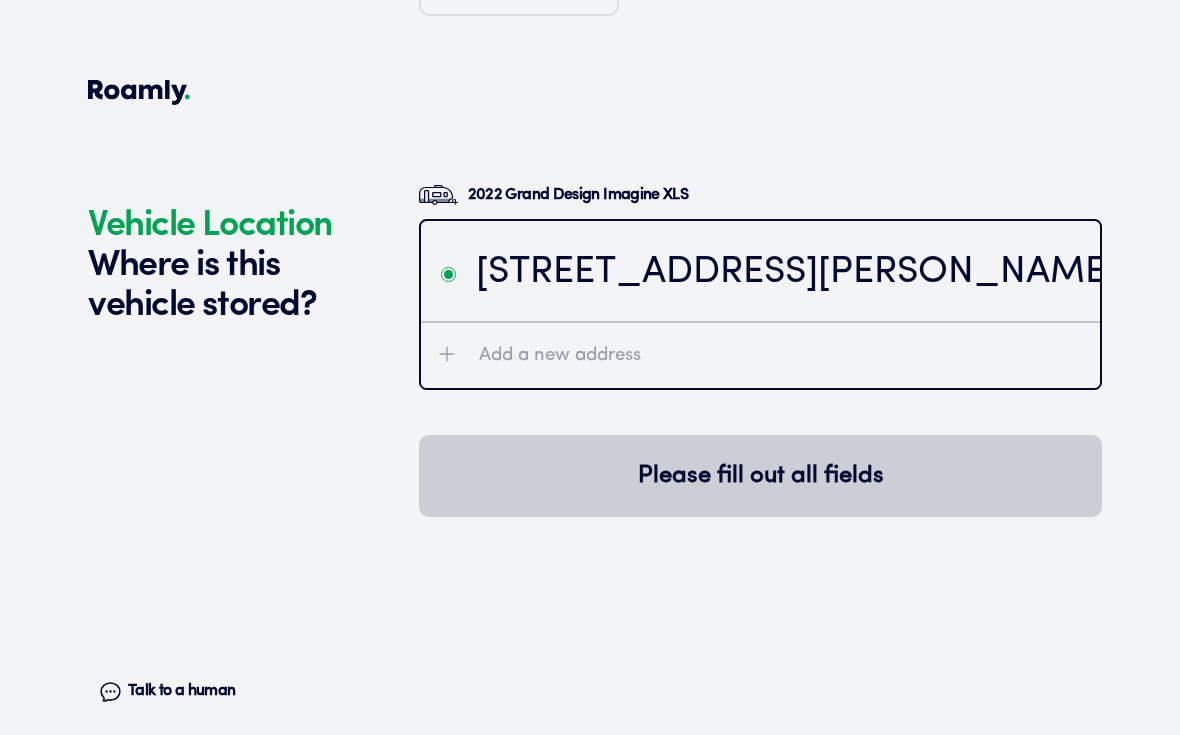 radio on "true" 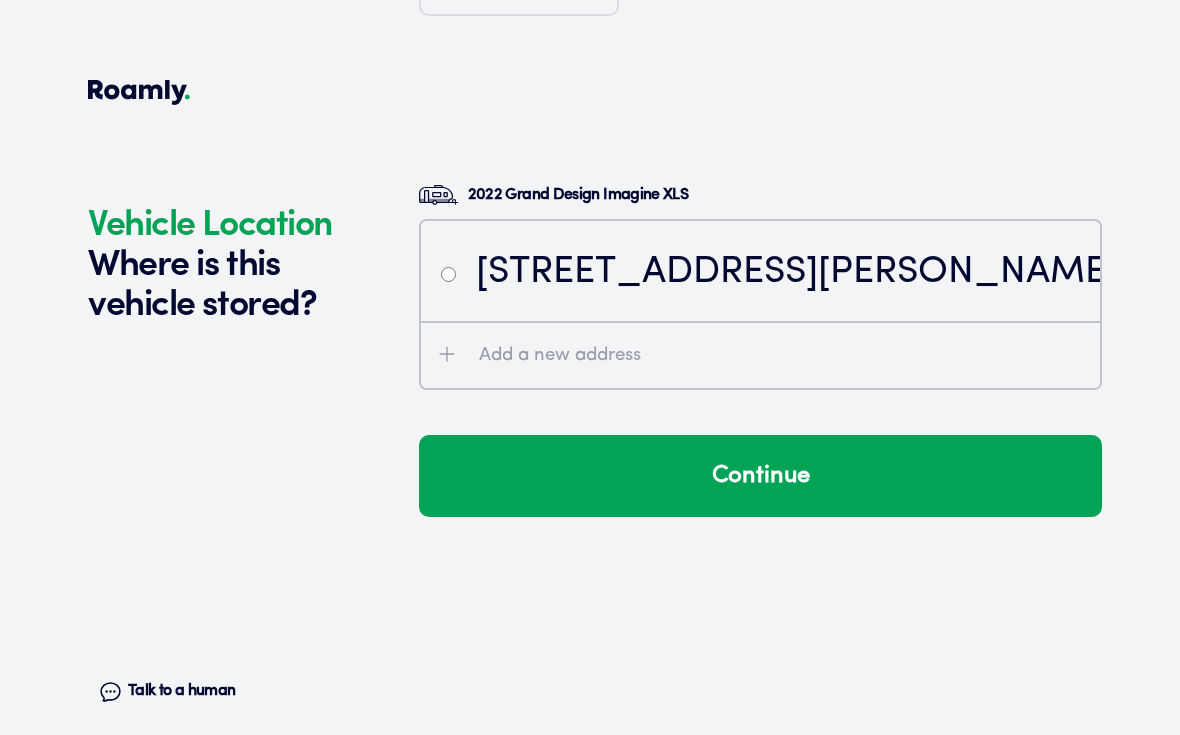 click on "Continue" at bounding box center (760, 476) 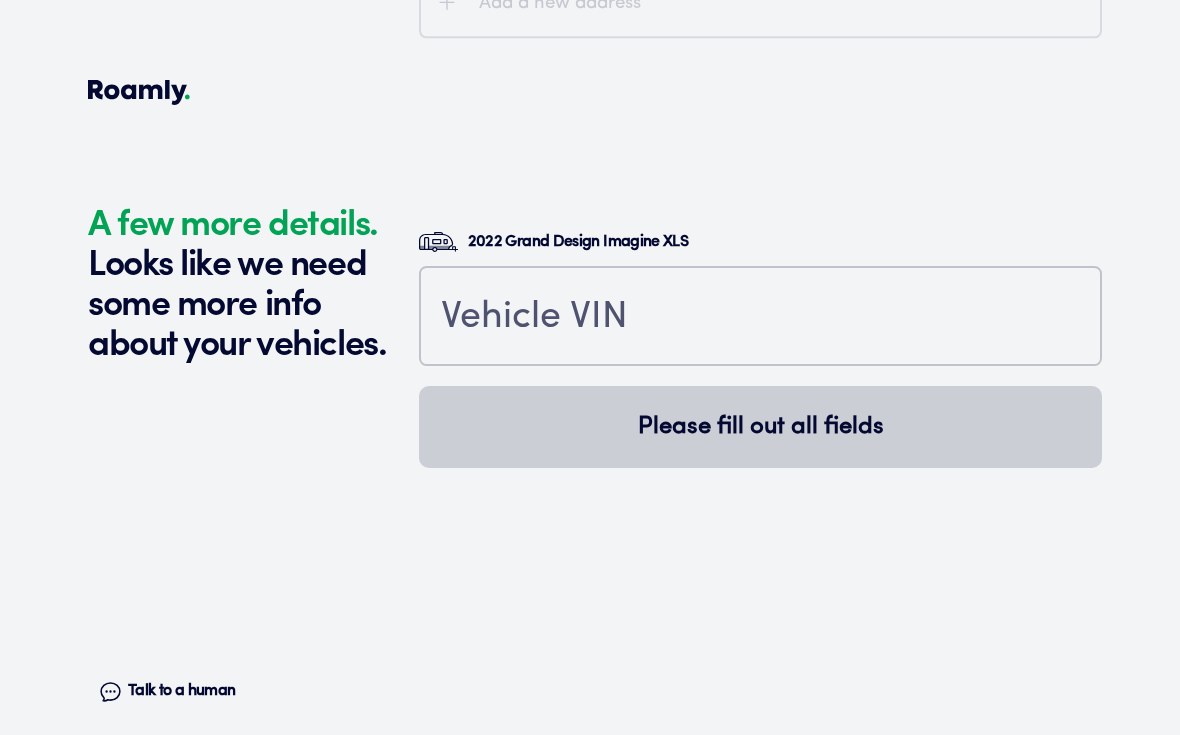 scroll, scrollTop: 4937, scrollLeft: 0, axis: vertical 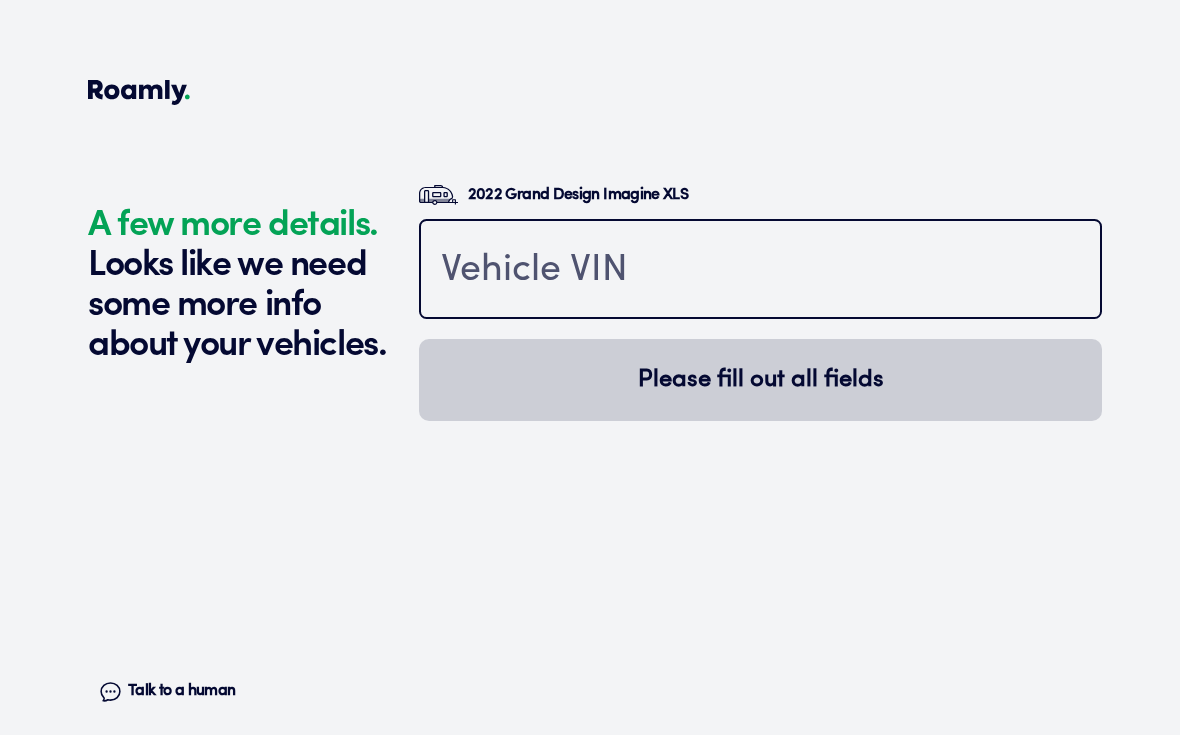 click at bounding box center (760, 271) 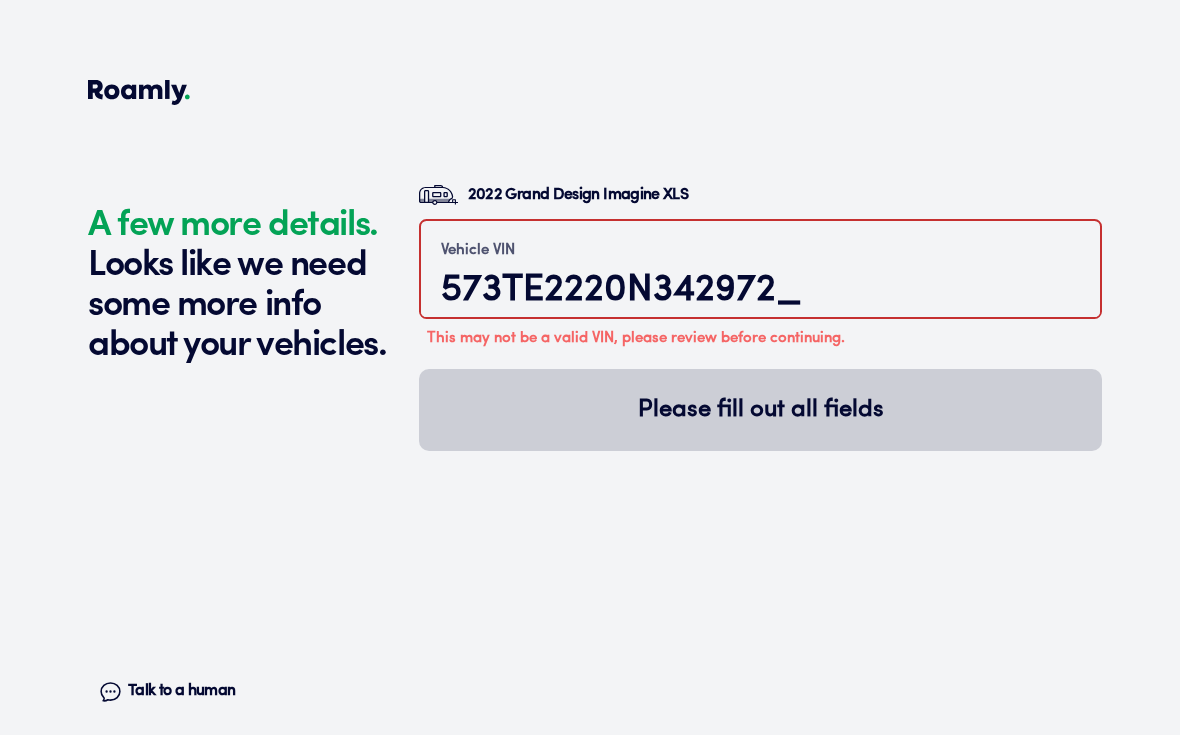 type on "[US_VEHICLE_IDENTIFICATION_NUMBER]" 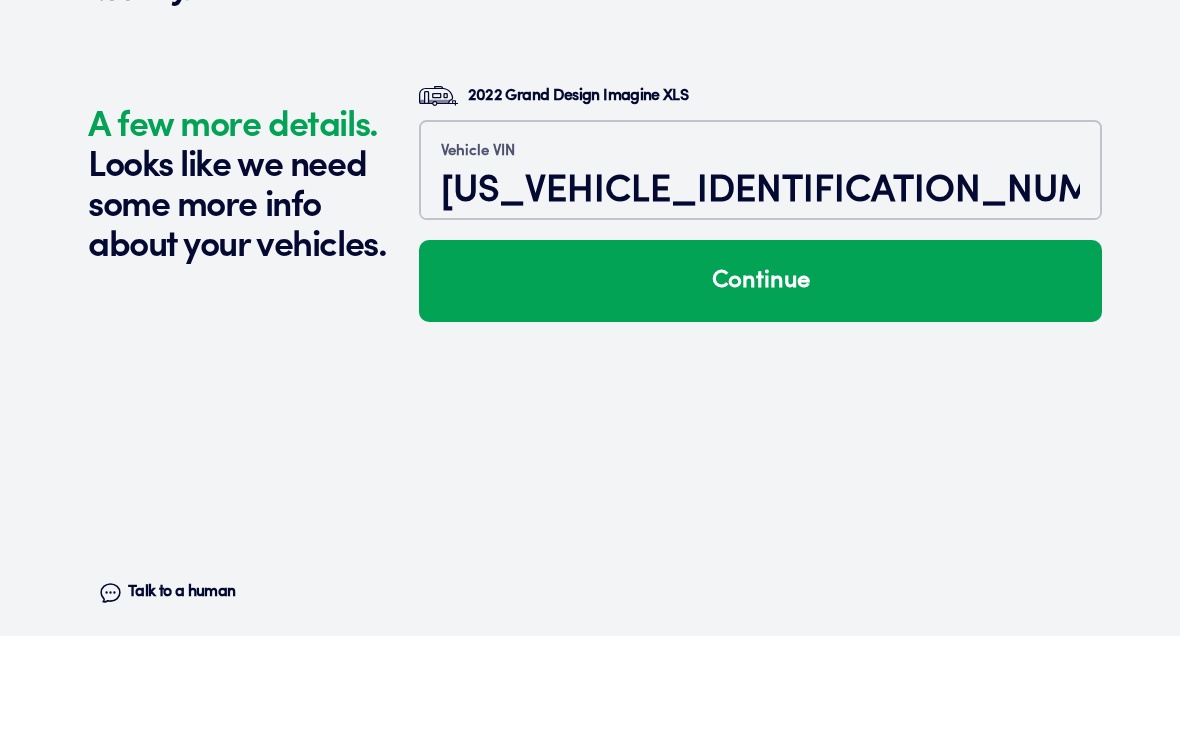 click on "Continue" at bounding box center (760, 380) 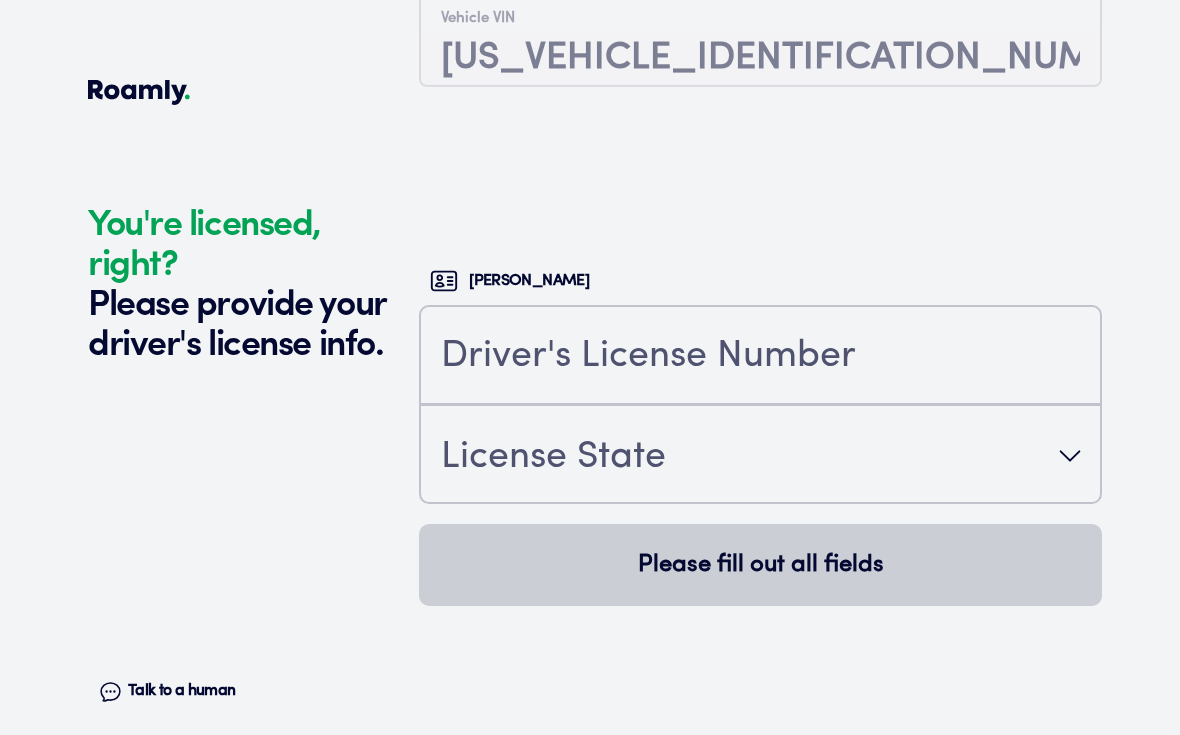 scroll, scrollTop: 5280, scrollLeft: 0, axis: vertical 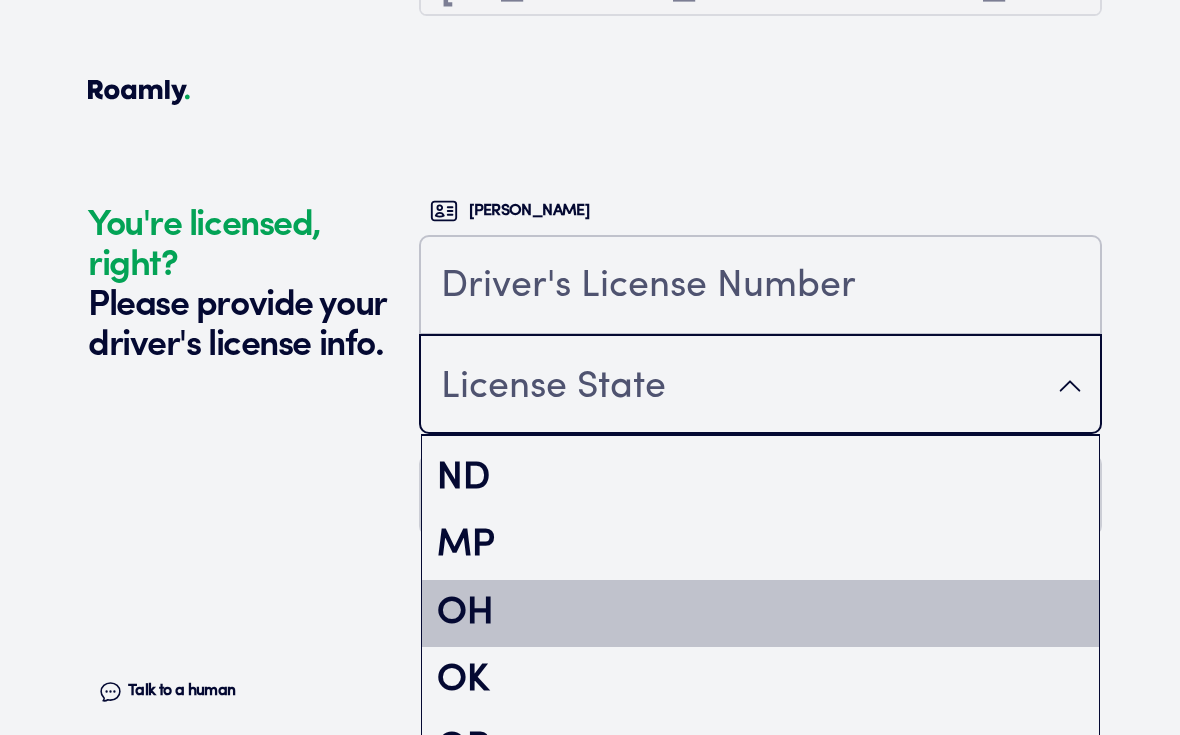 click on "OH" at bounding box center (760, 614) 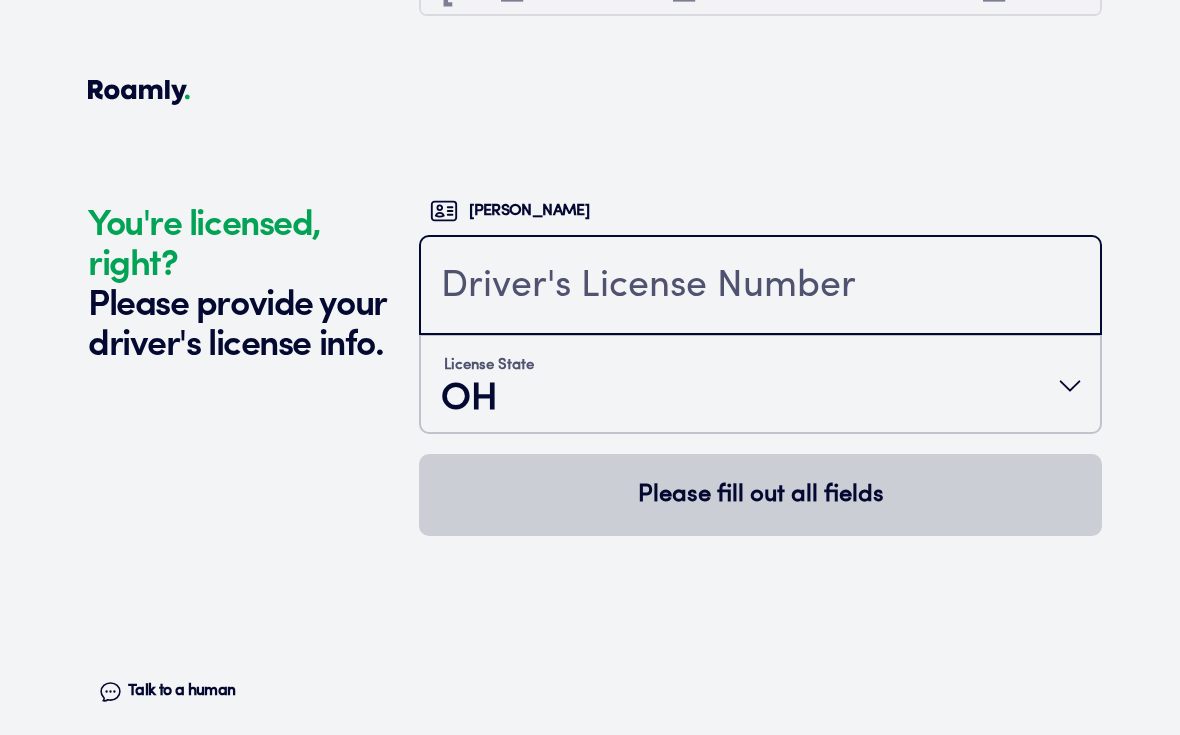 click at bounding box center [760, 287] 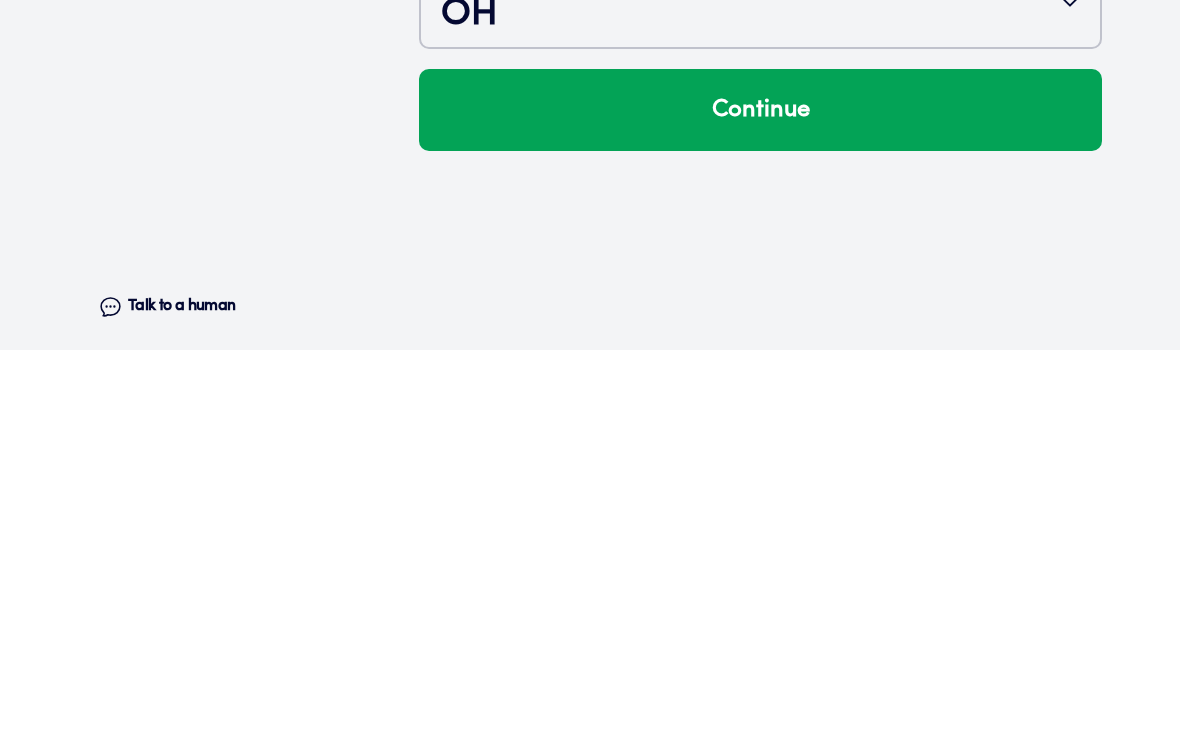 type on "RH984185" 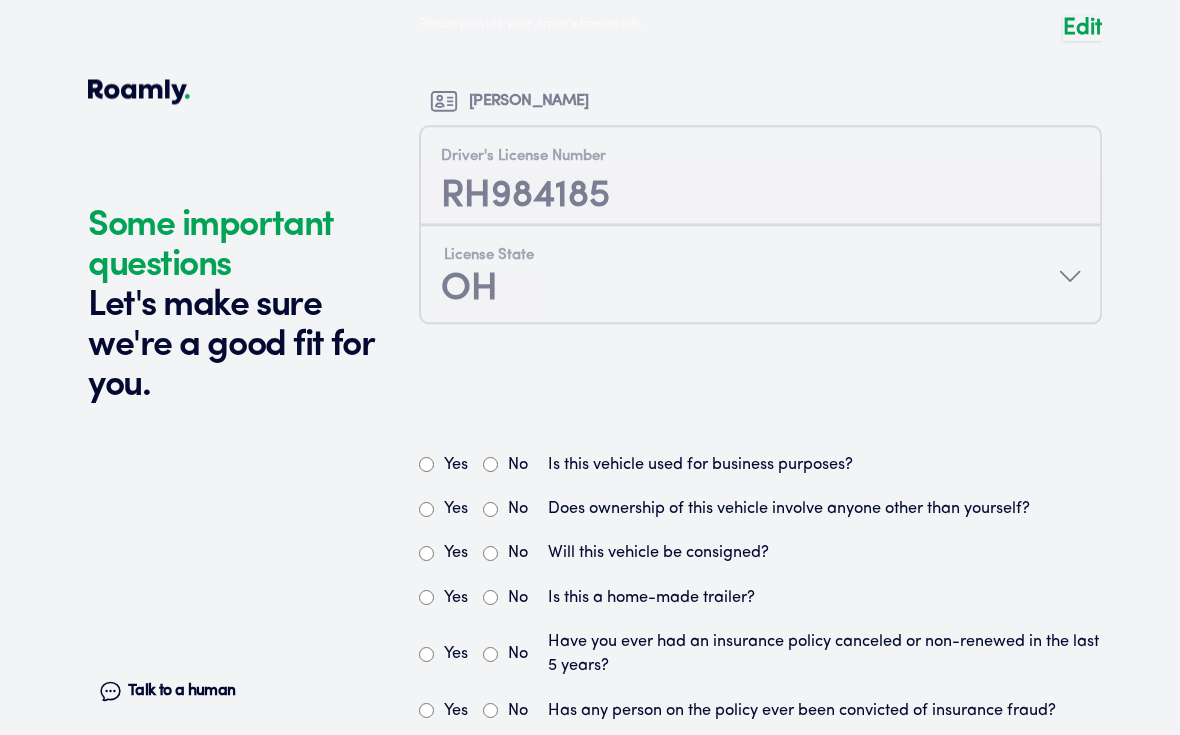 scroll, scrollTop: 5762, scrollLeft: 0, axis: vertical 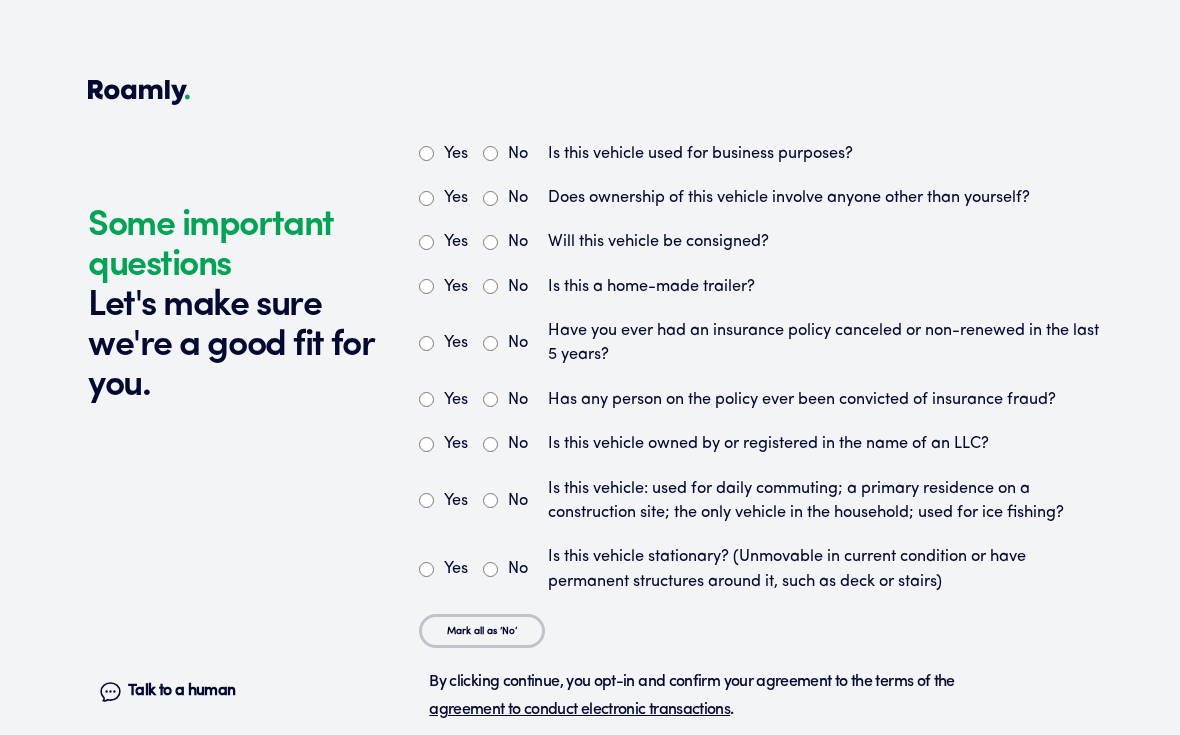 click on "No" at bounding box center (505, 154) 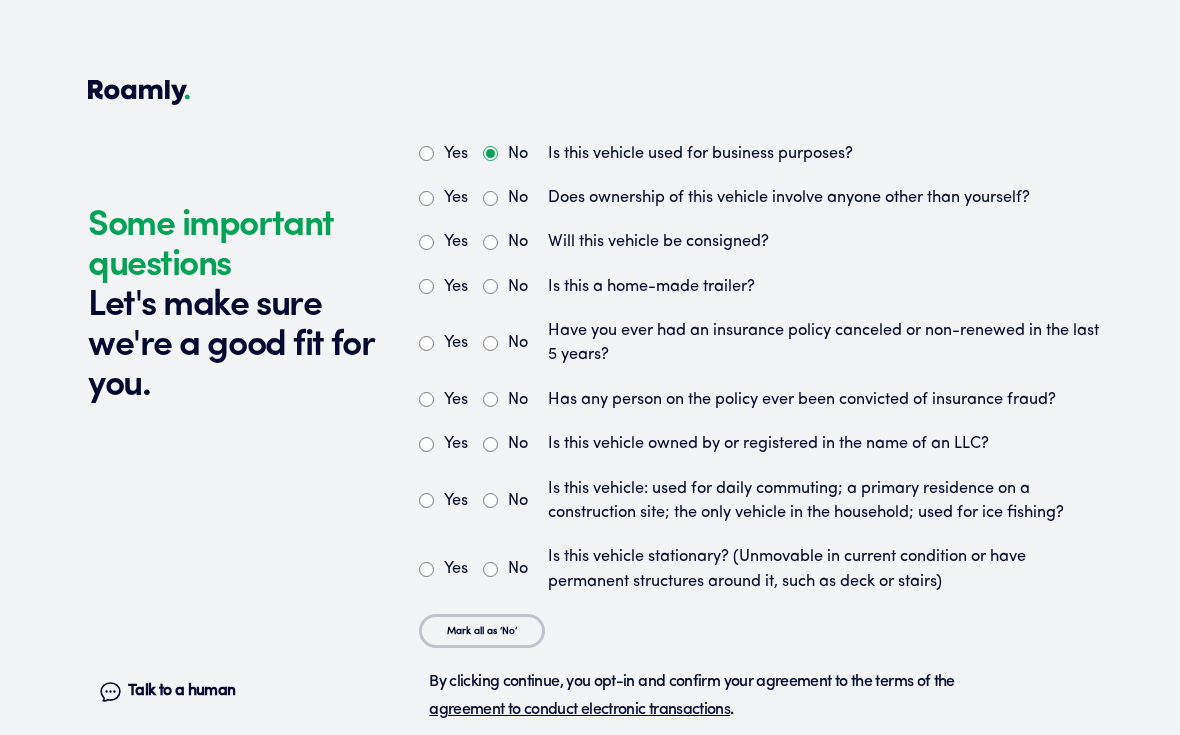 radio on "true" 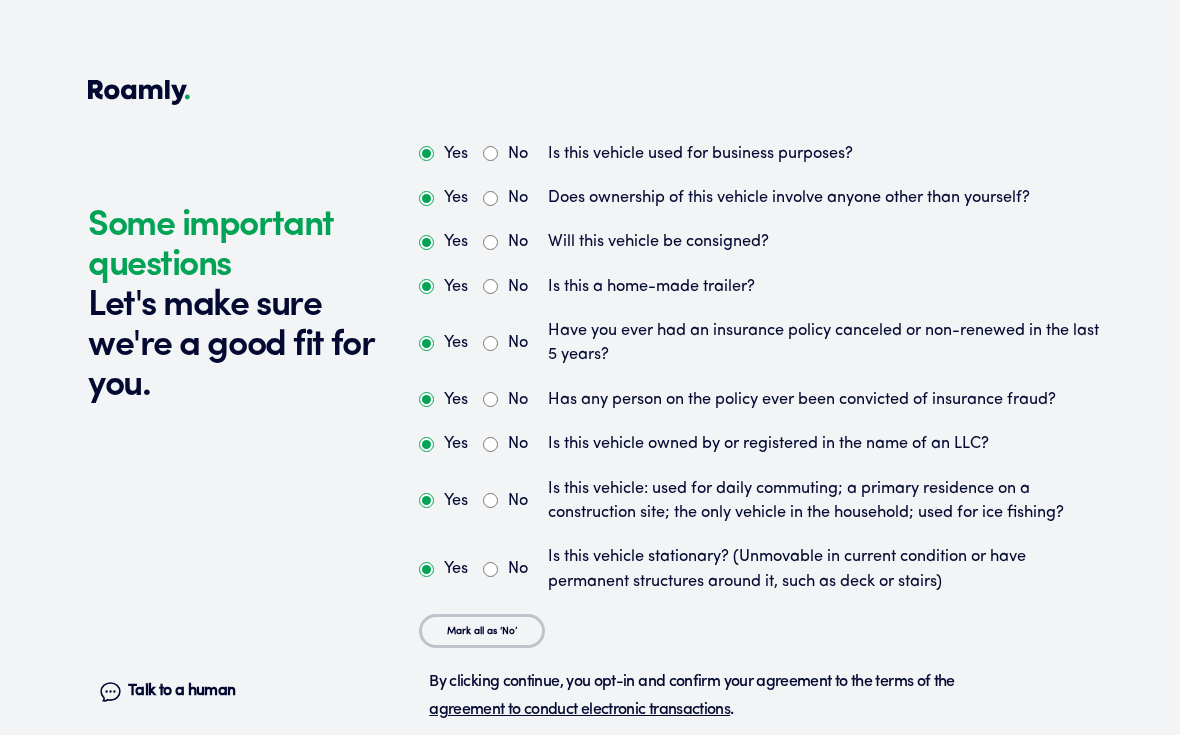 click on "Yes" at bounding box center (426, 198) 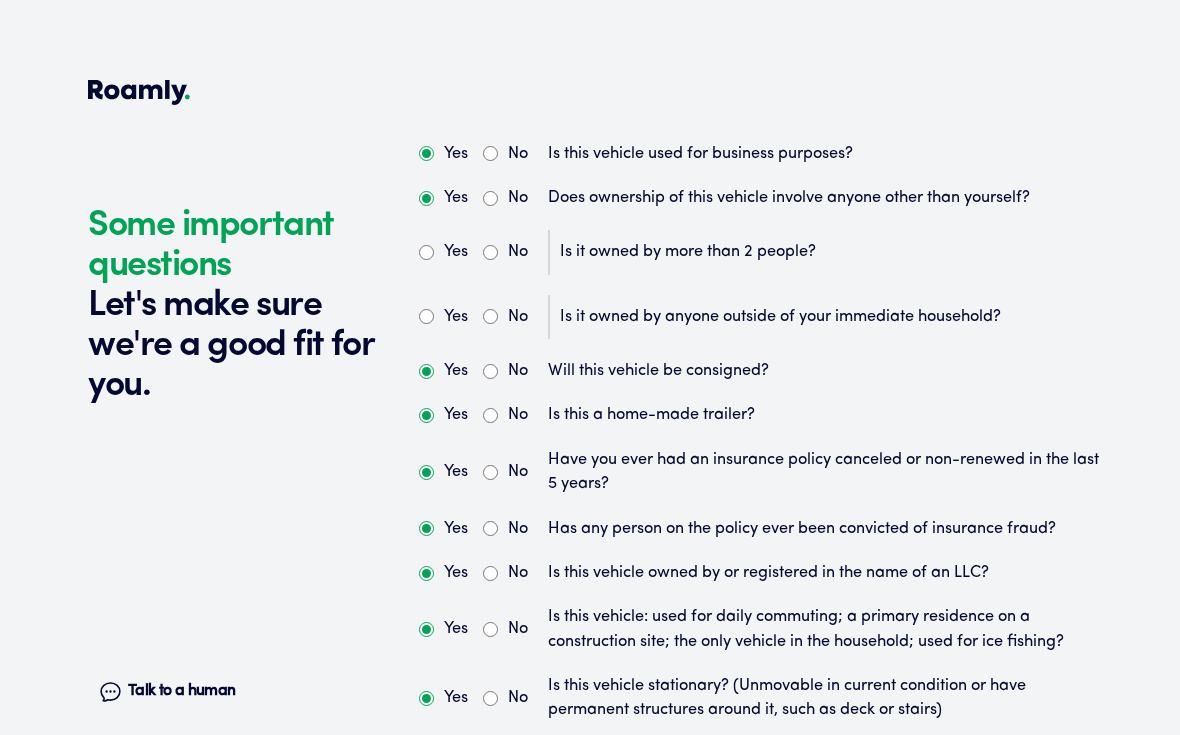click on "No" at bounding box center [505, 252] 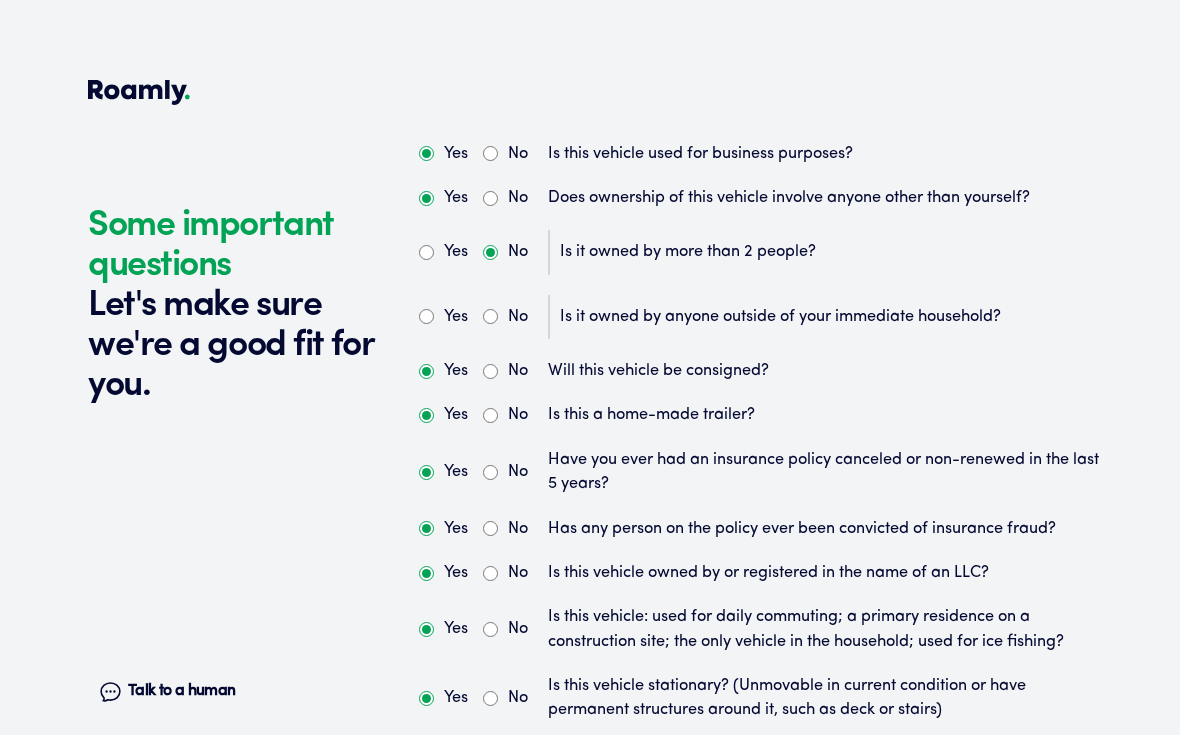 radio on "true" 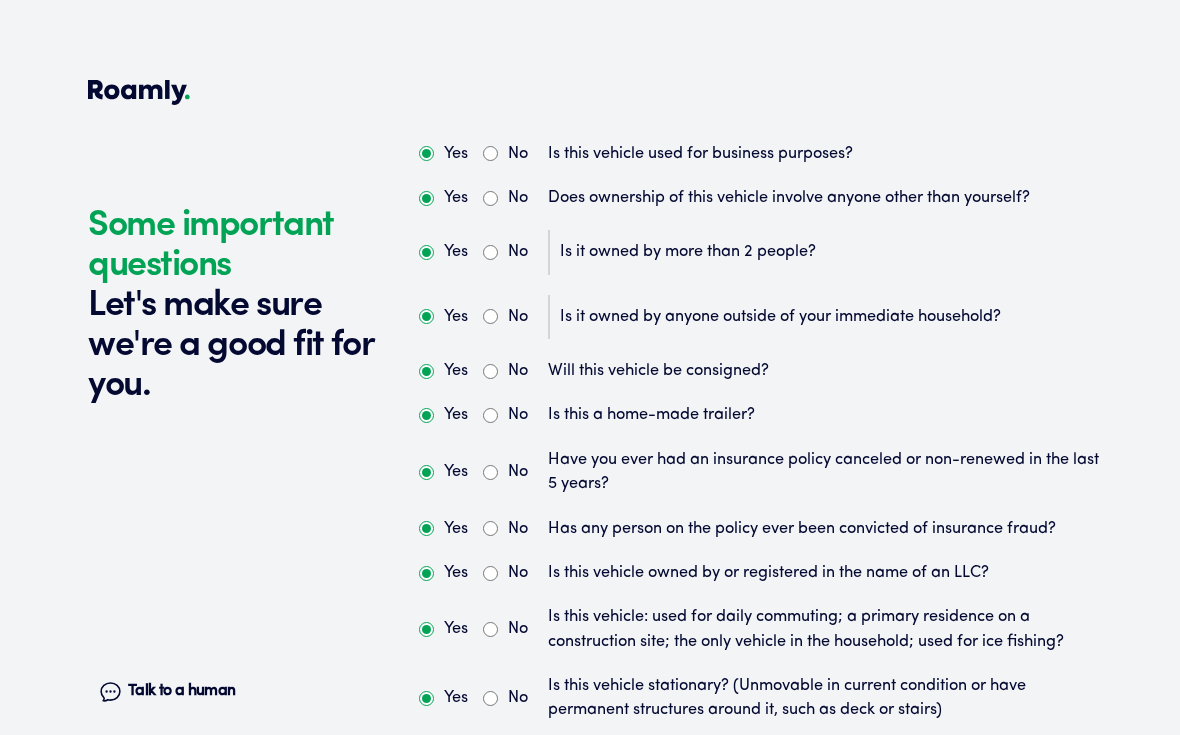 click on "No" at bounding box center [505, 317] 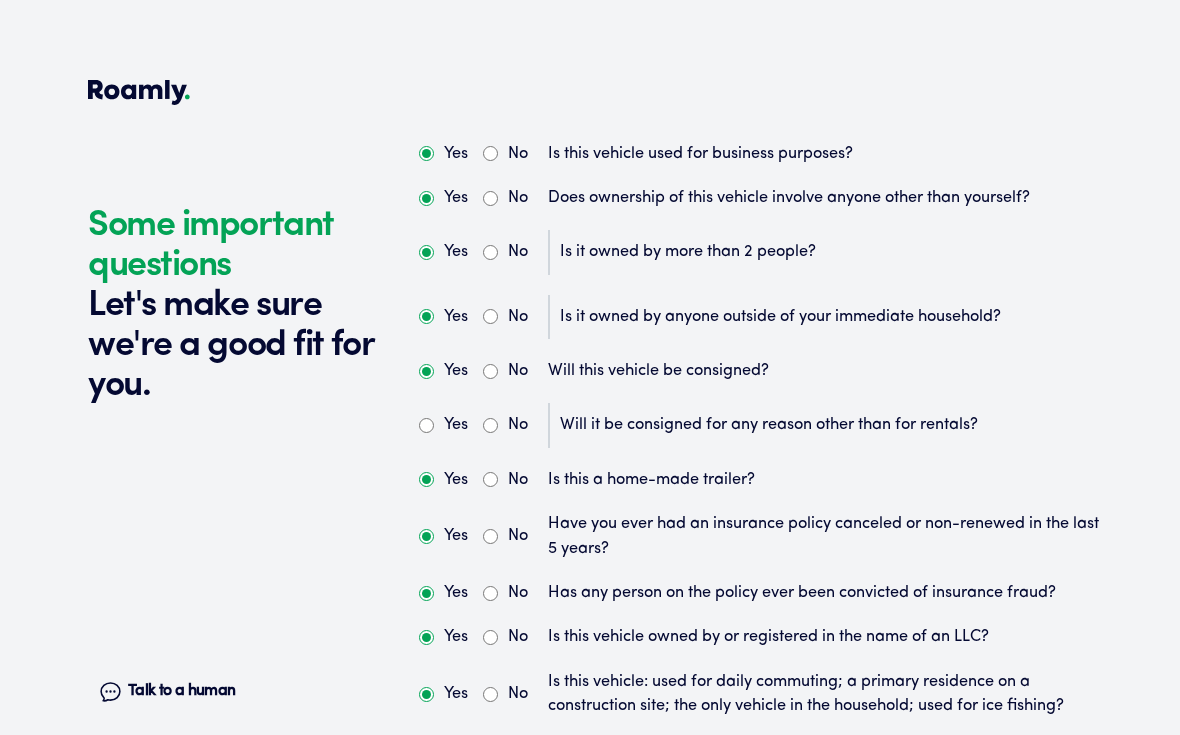 click on "No" at bounding box center [490, 371] 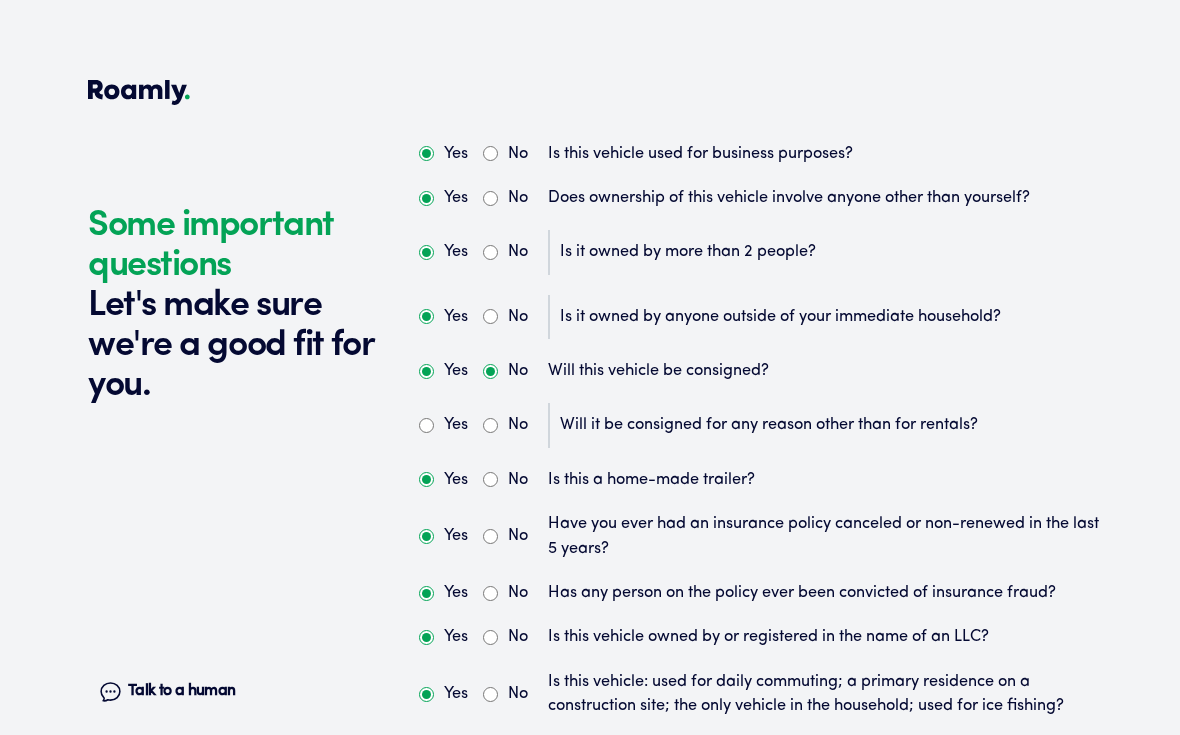 radio on "false" 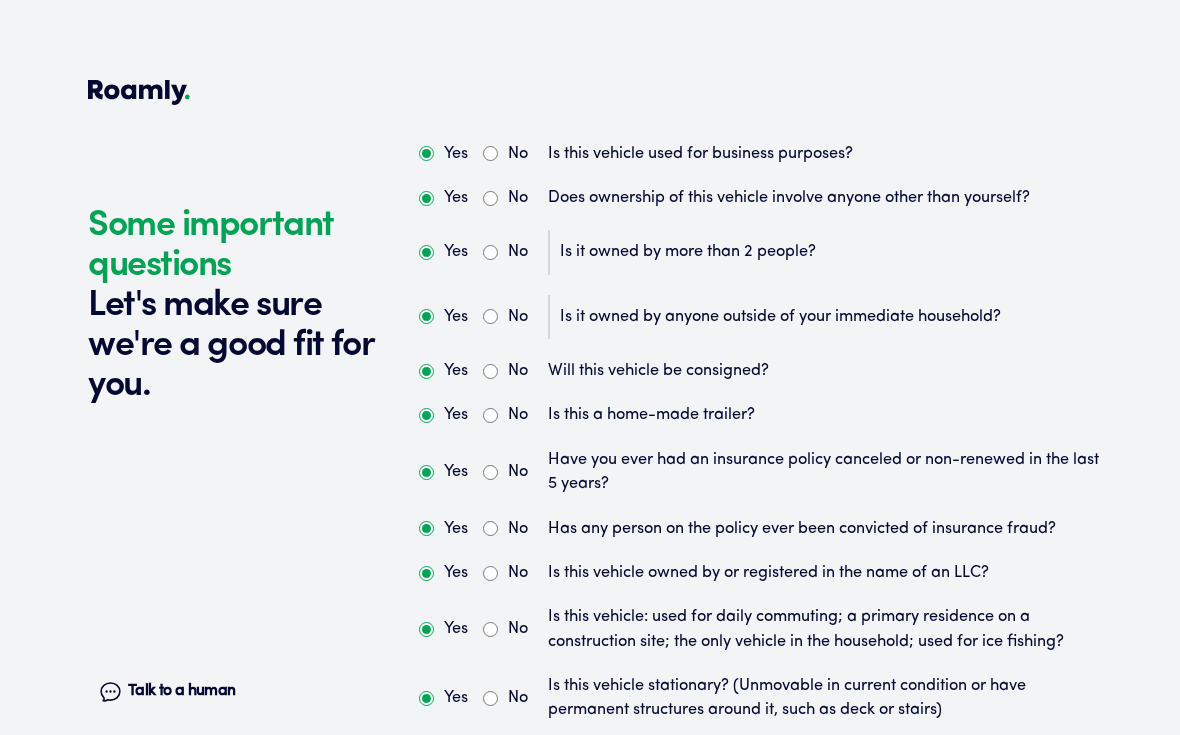 click on "No" at bounding box center (490, 415) 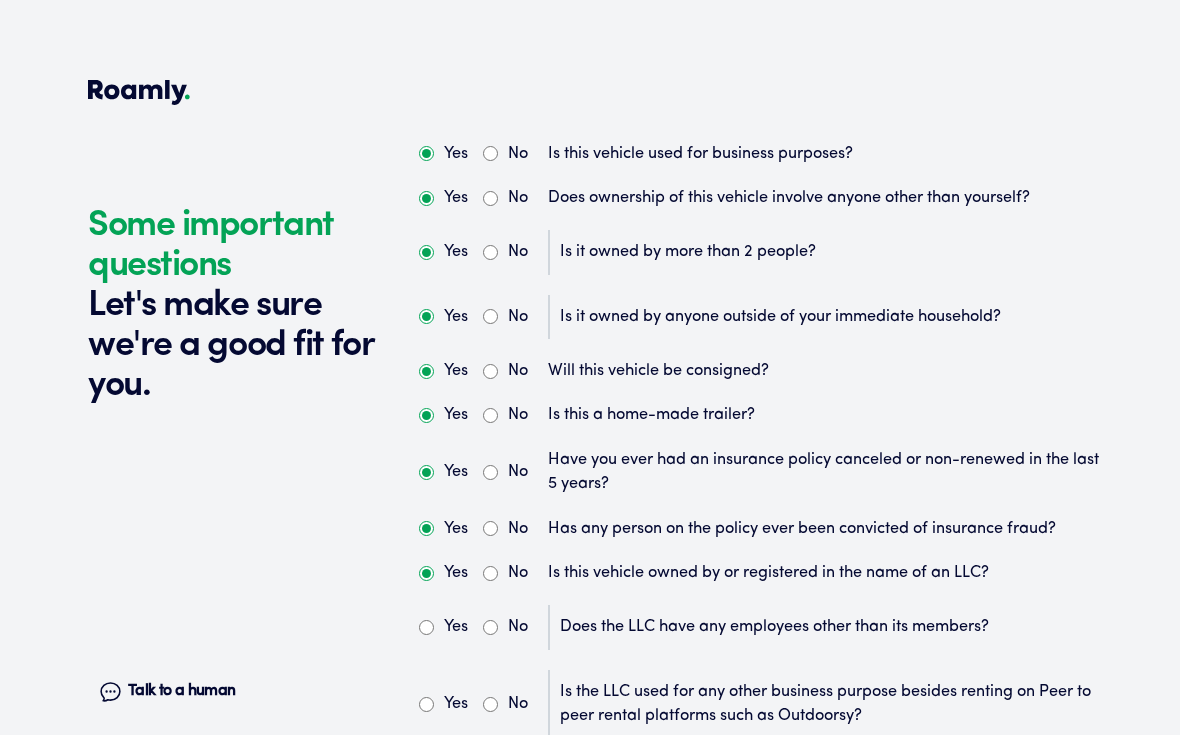 click on "Yes" at bounding box center (426, 573) 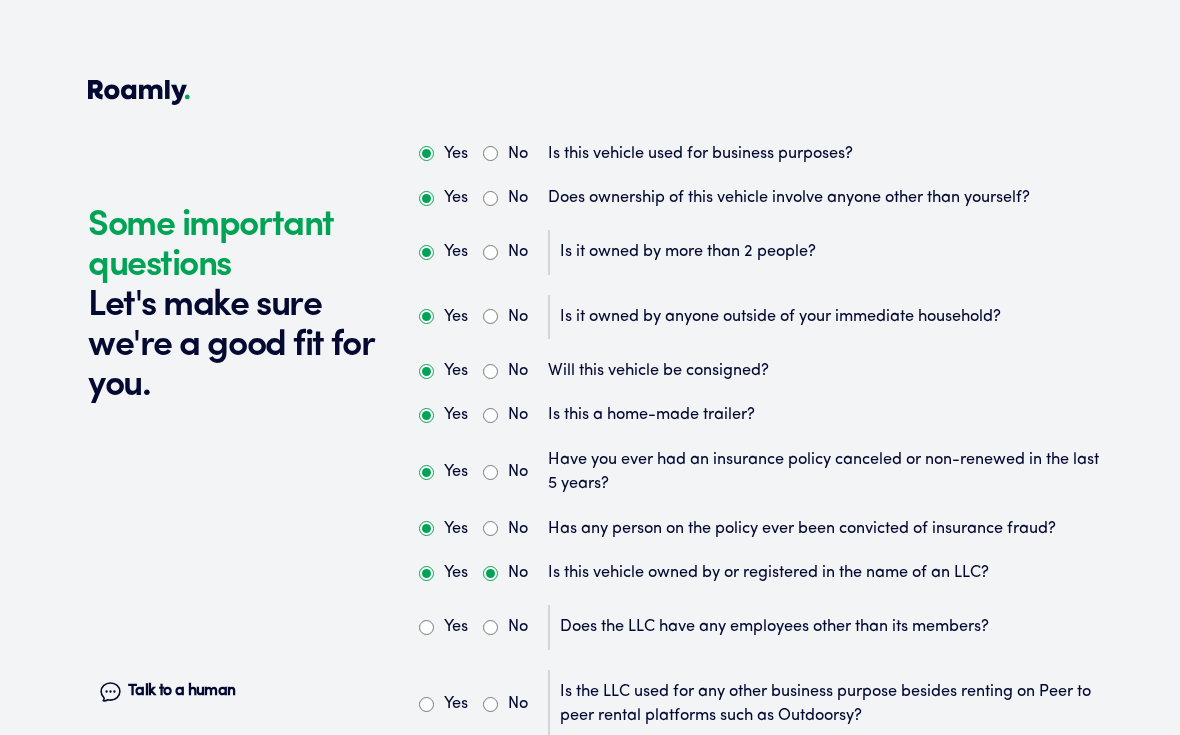 radio on "false" 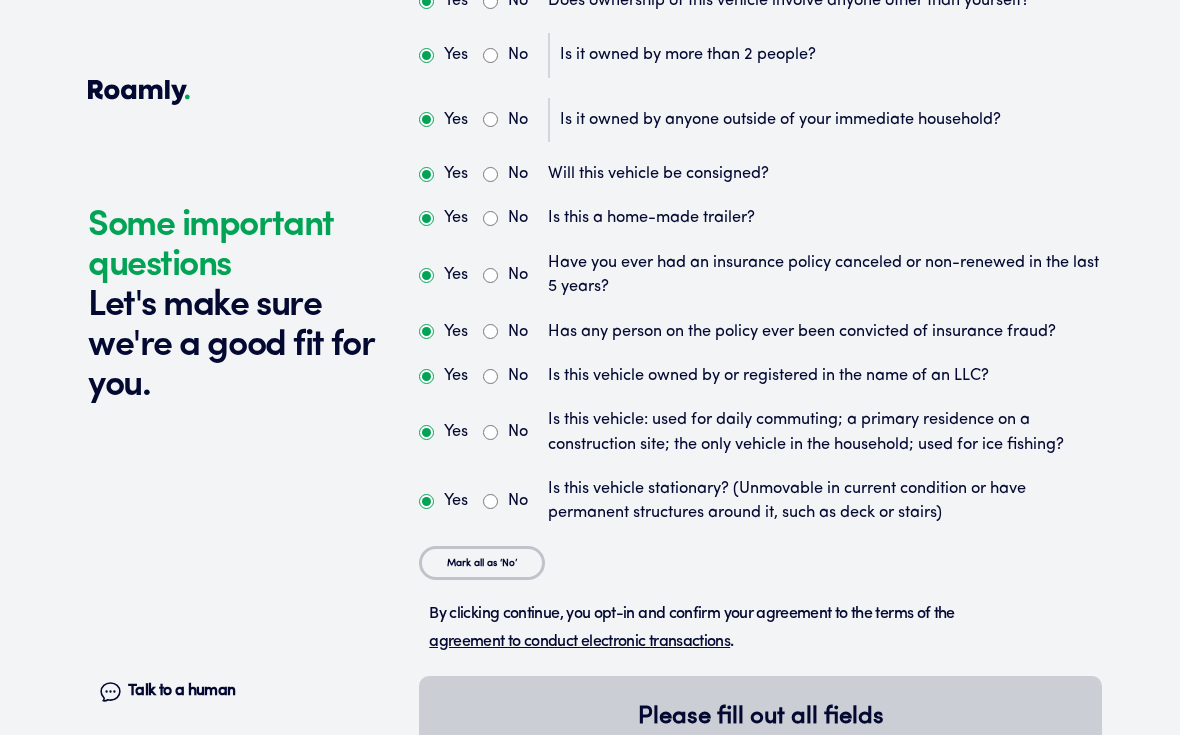 scroll, scrollTop: 5969, scrollLeft: 0, axis: vertical 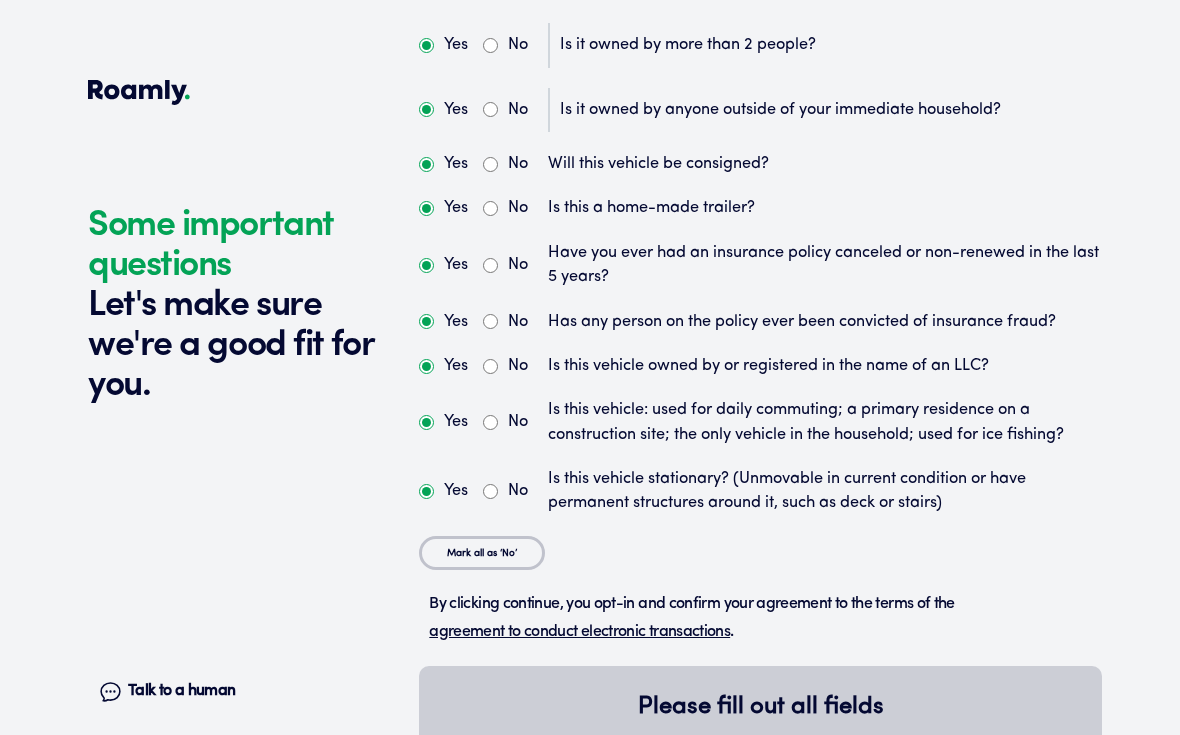 click on "No" at bounding box center (490, 422) 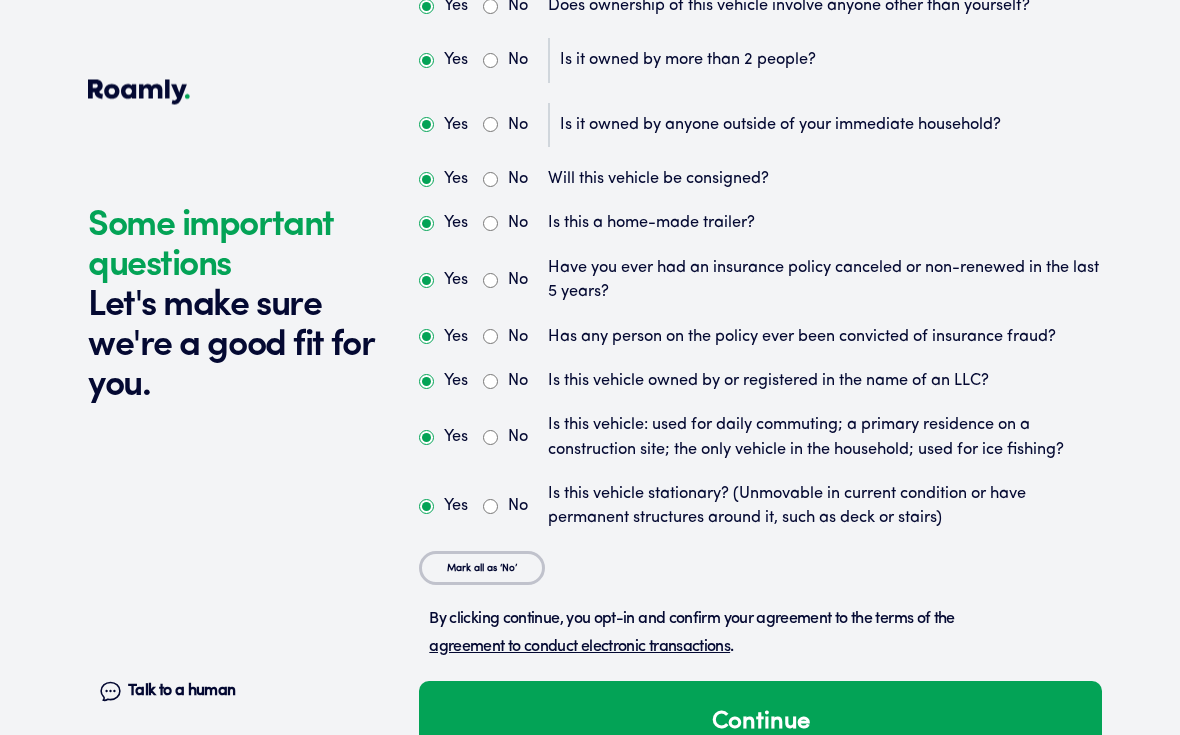 scroll, scrollTop: 5969, scrollLeft: 0, axis: vertical 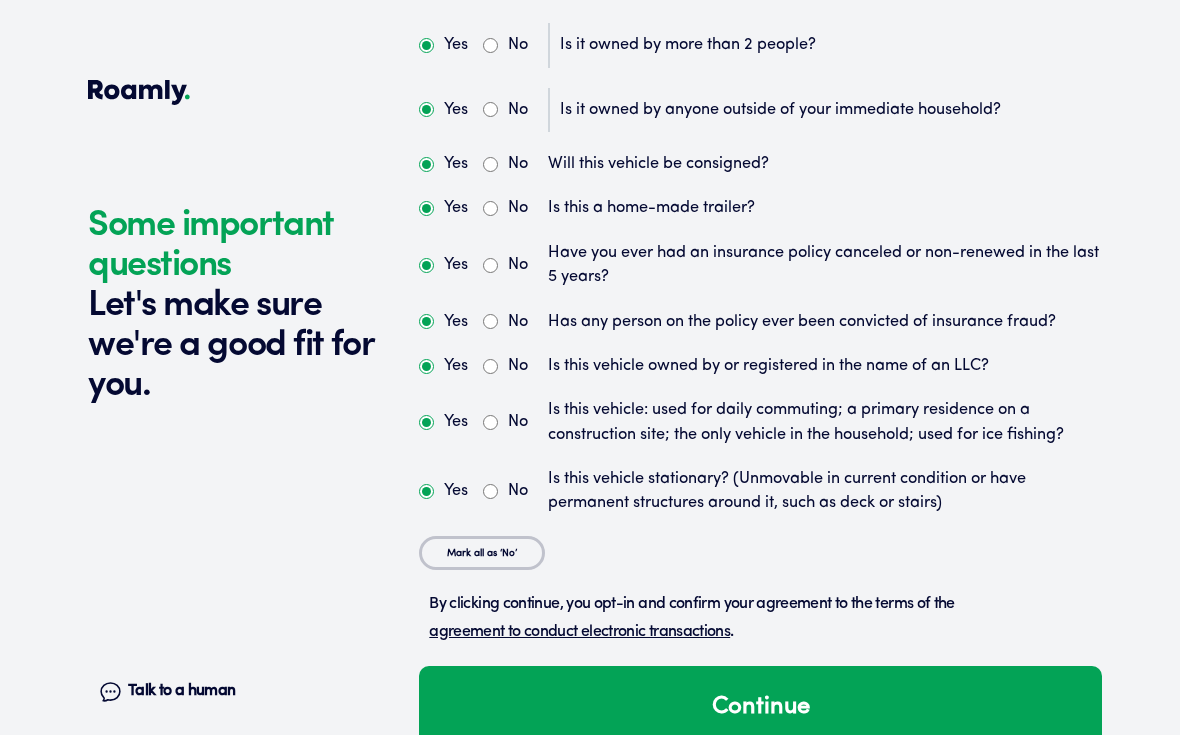click on "Continue" at bounding box center (760, 707) 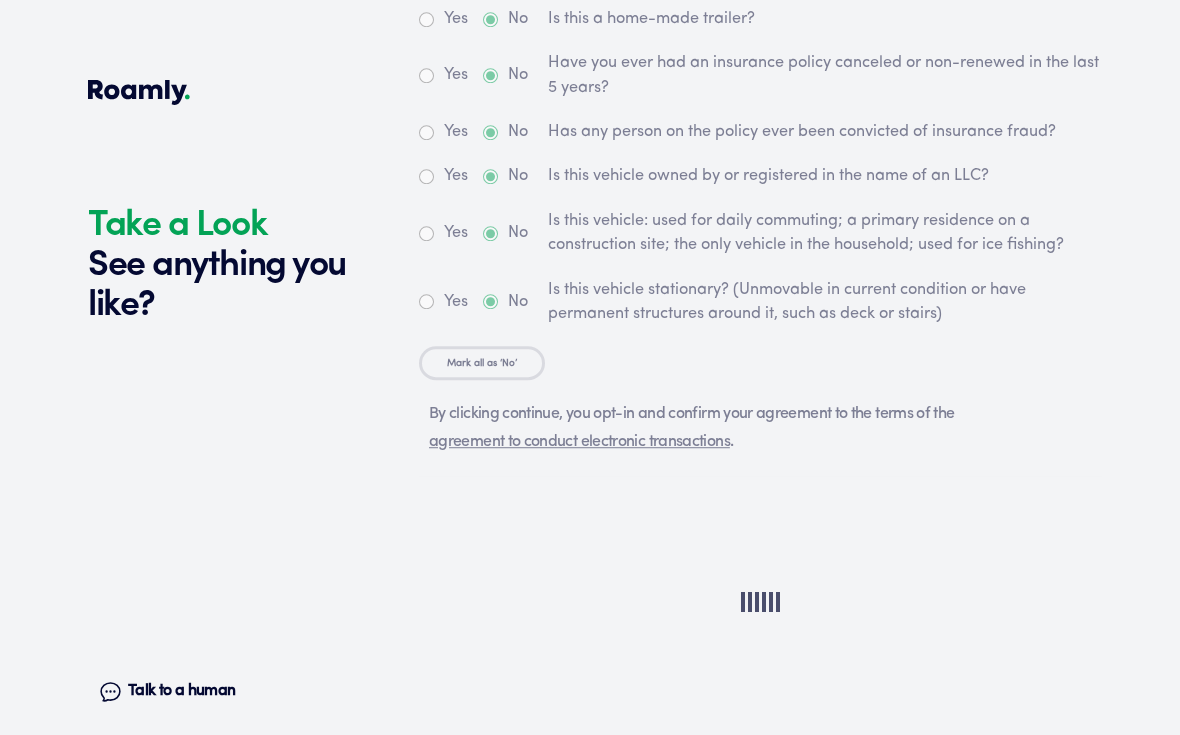 scroll, scrollTop: 6624, scrollLeft: 0, axis: vertical 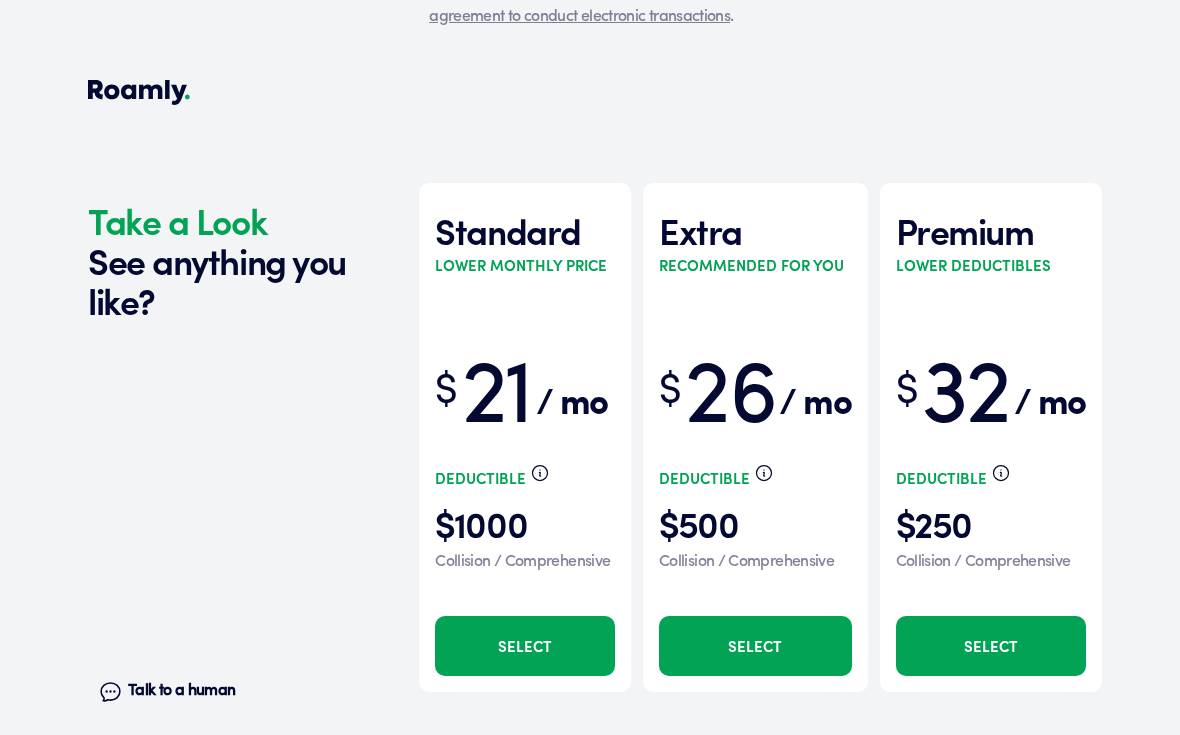 click on "Deductible" at bounding box center [943, 478] 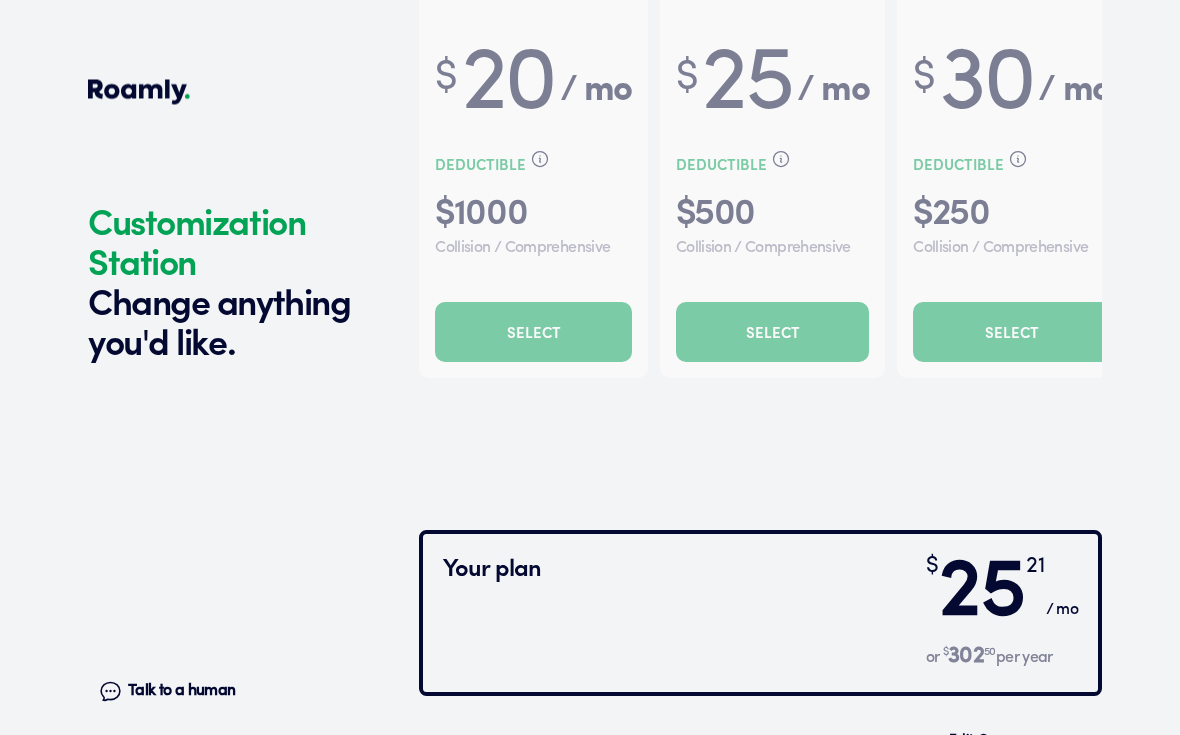scroll, scrollTop: 6970, scrollLeft: 0, axis: vertical 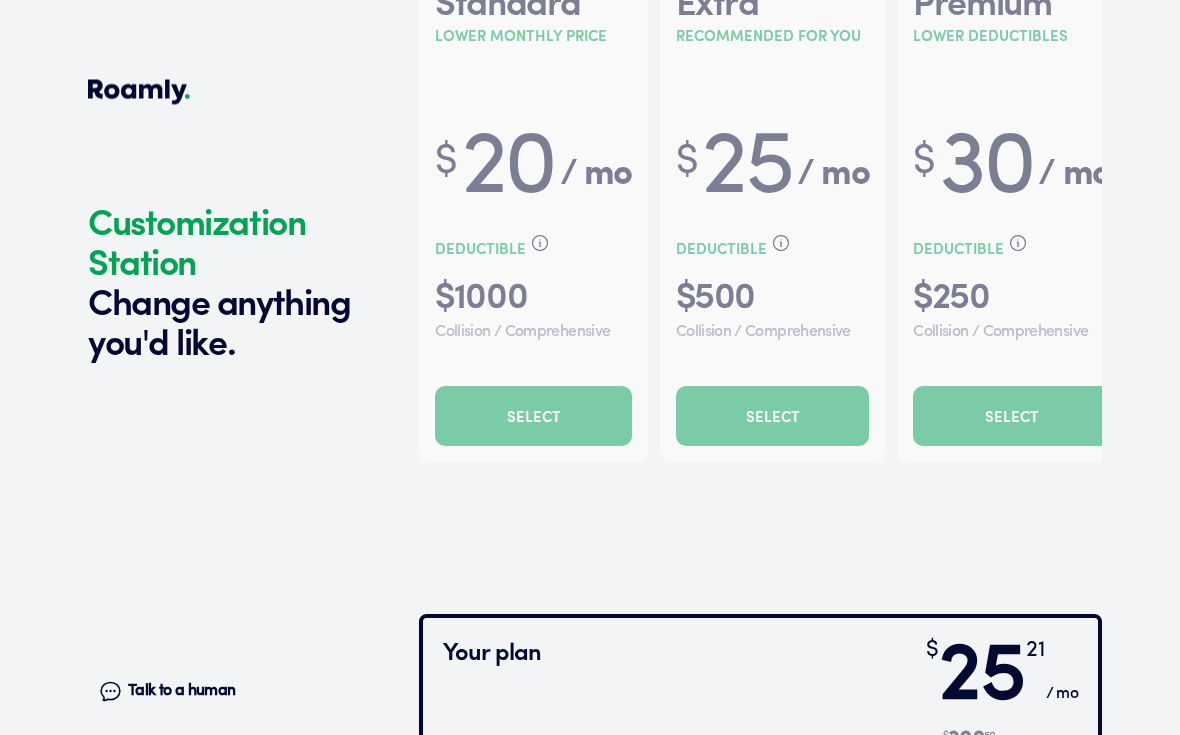 click at bounding box center (760, 198) 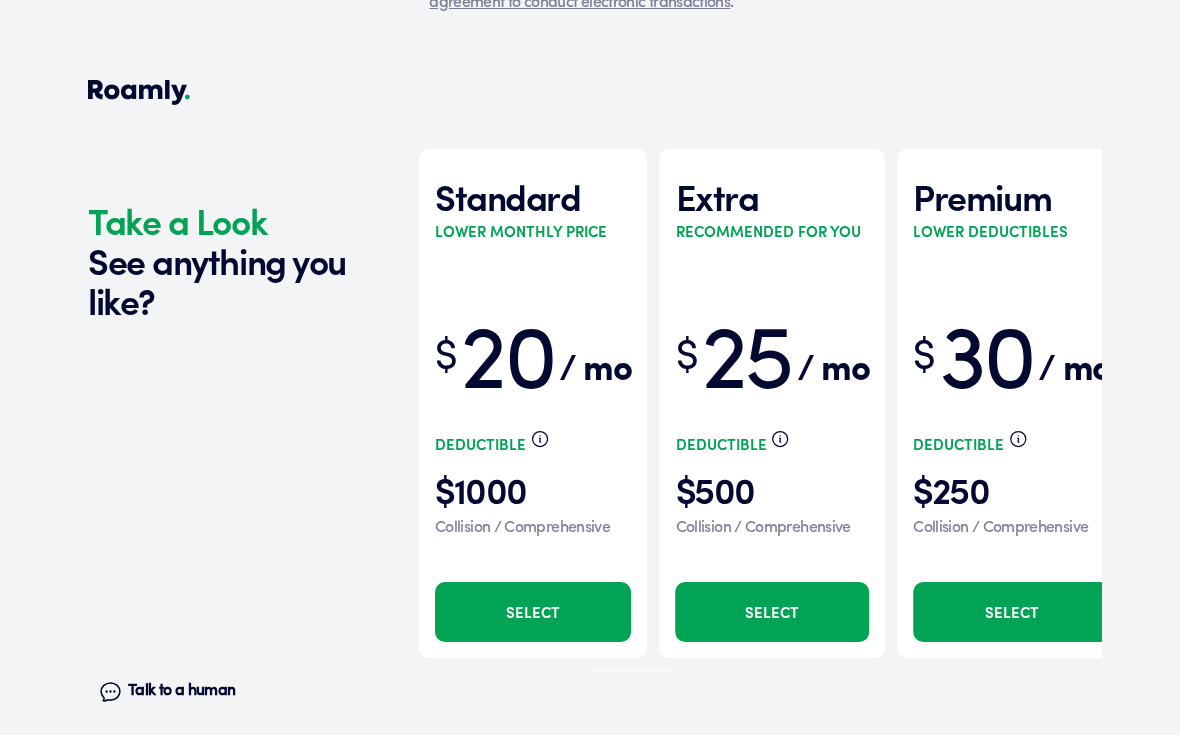 scroll, scrollTop: 6631, scrollLeft: 0, axis: vertical 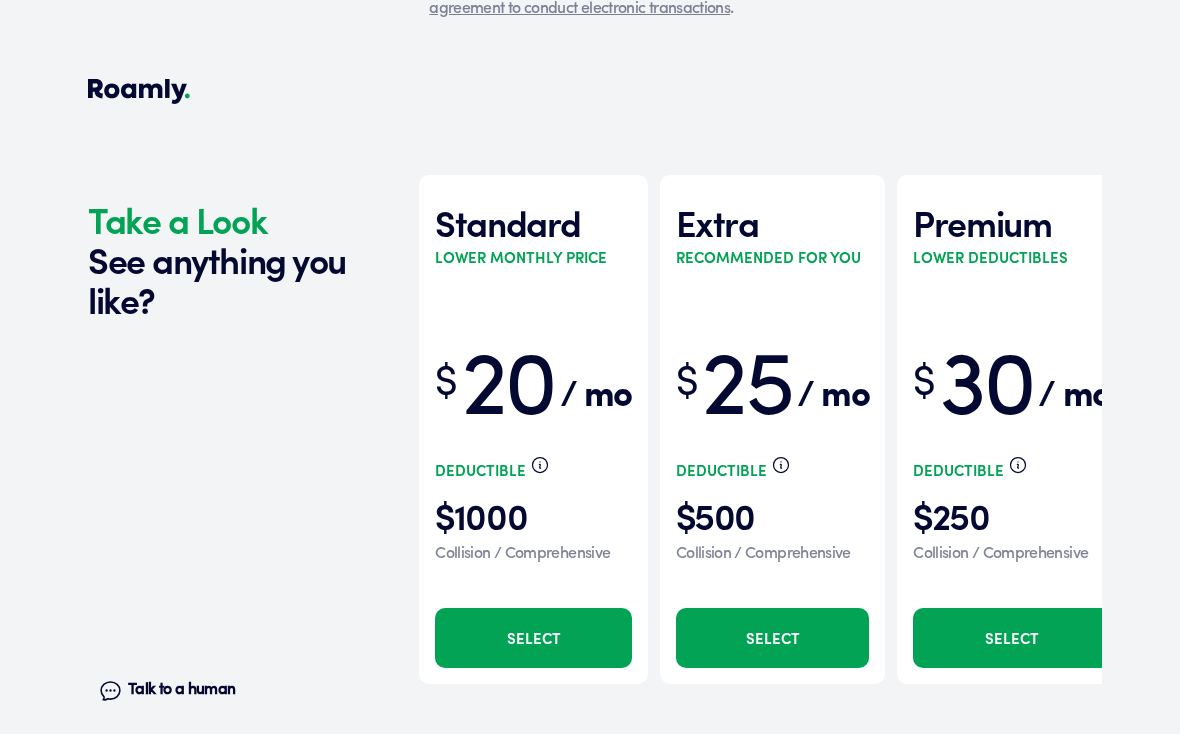click on "Select" at bounding box center [1011, 639] 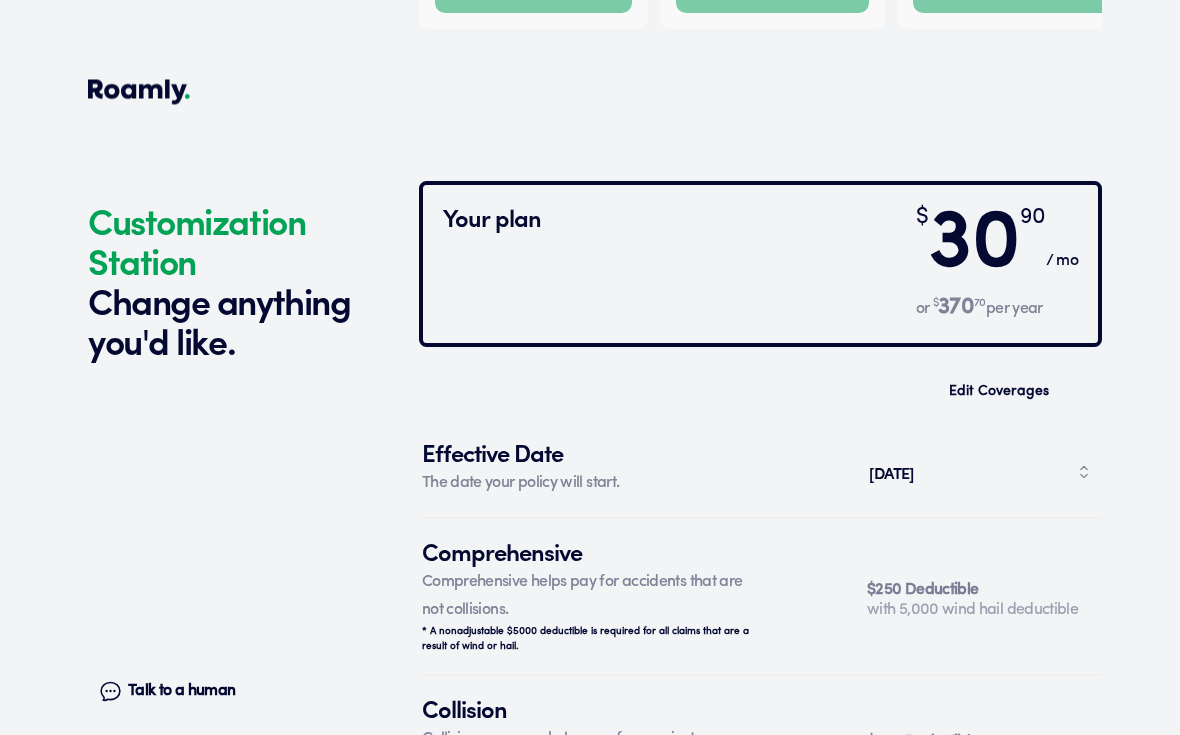 scroll, scrollTop: 7344, scrollLeft: 0, axis: vertical 